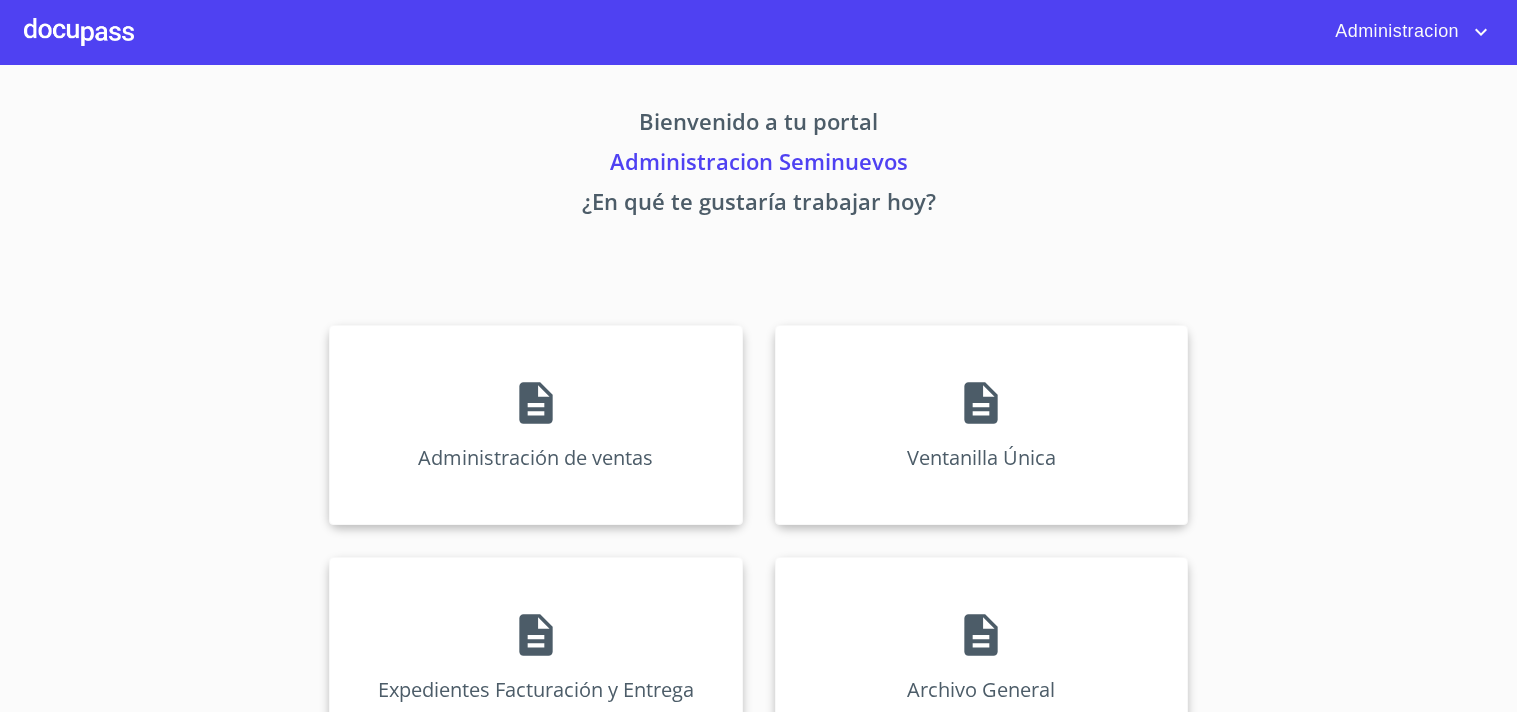scroll, scrollTop: 0, scrollLeft: 0, axis: both 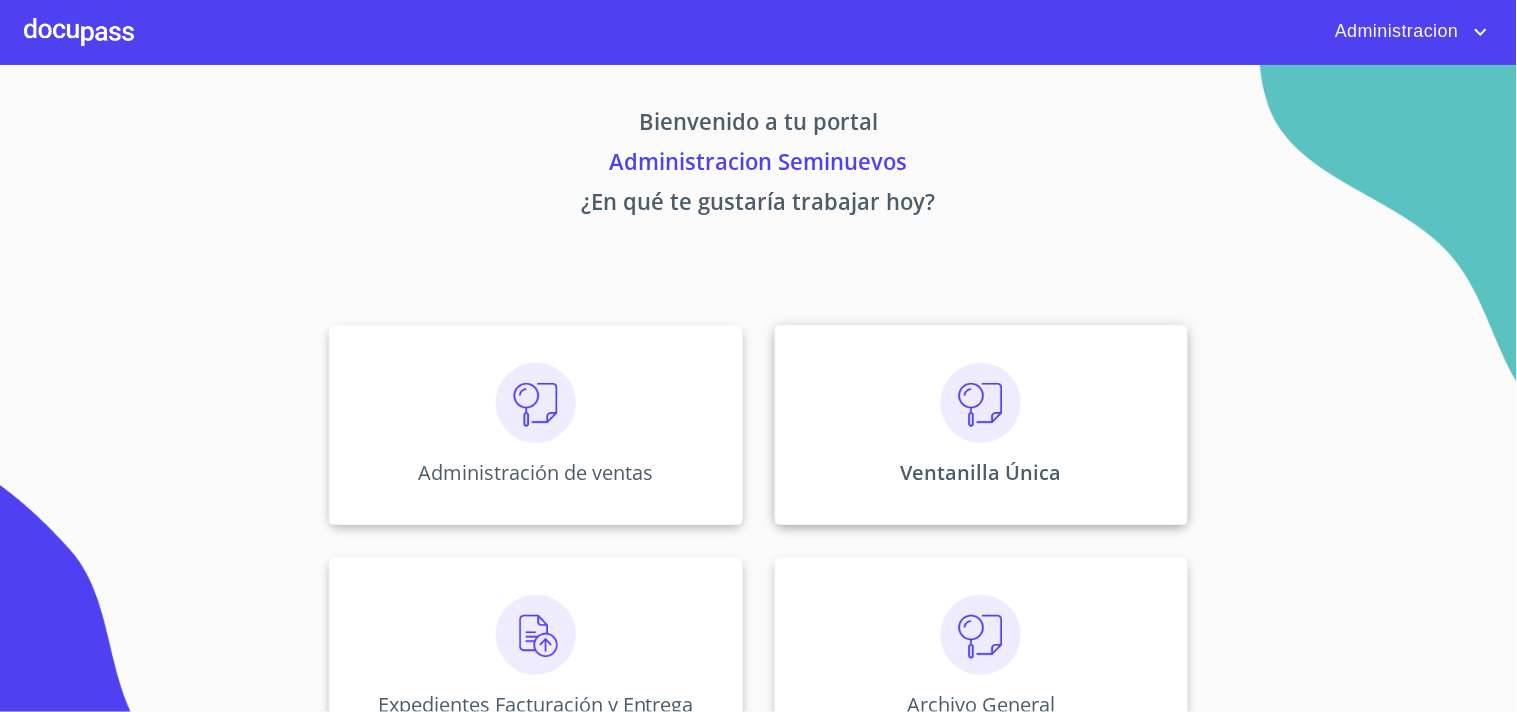 click on "Ventanilla Única" at bounding box center [981, 472] 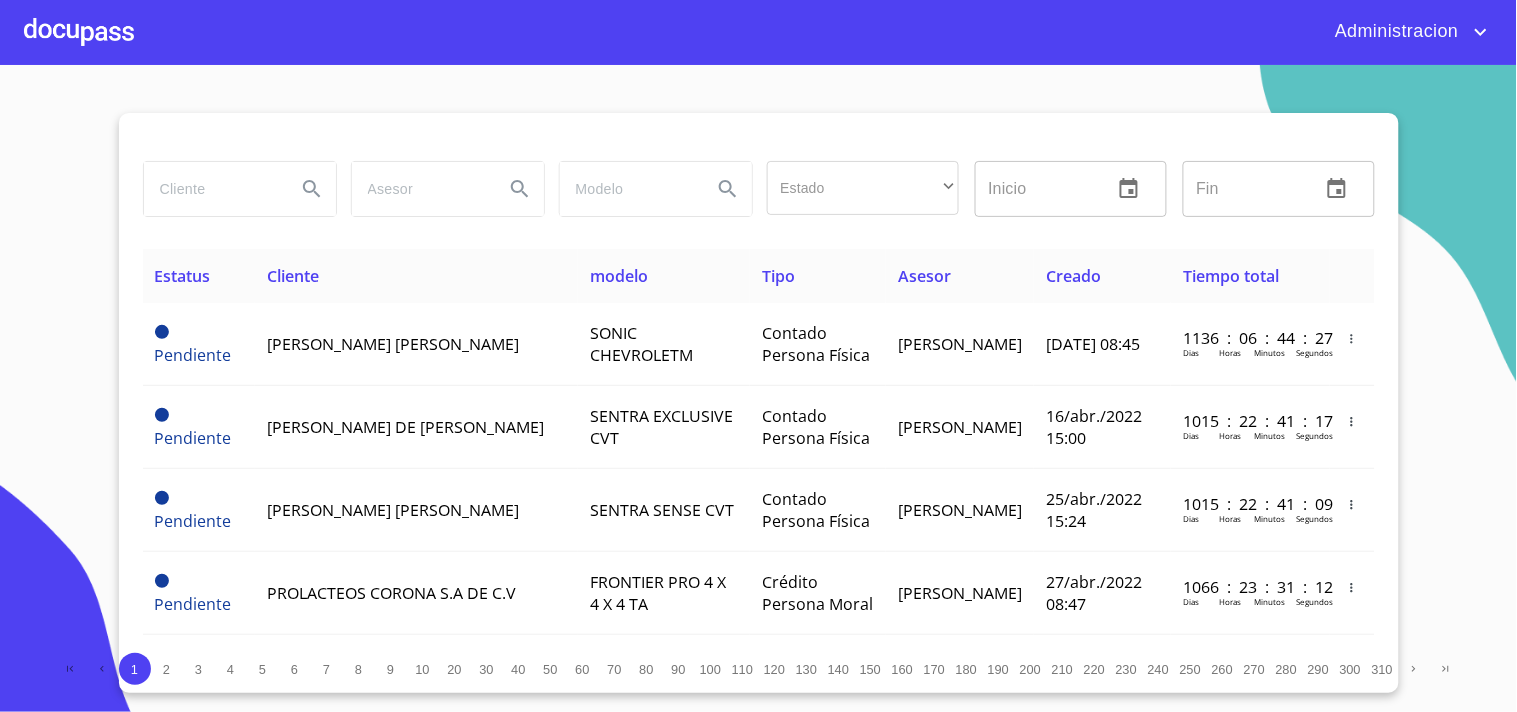 click at bounding box center [212, 189] 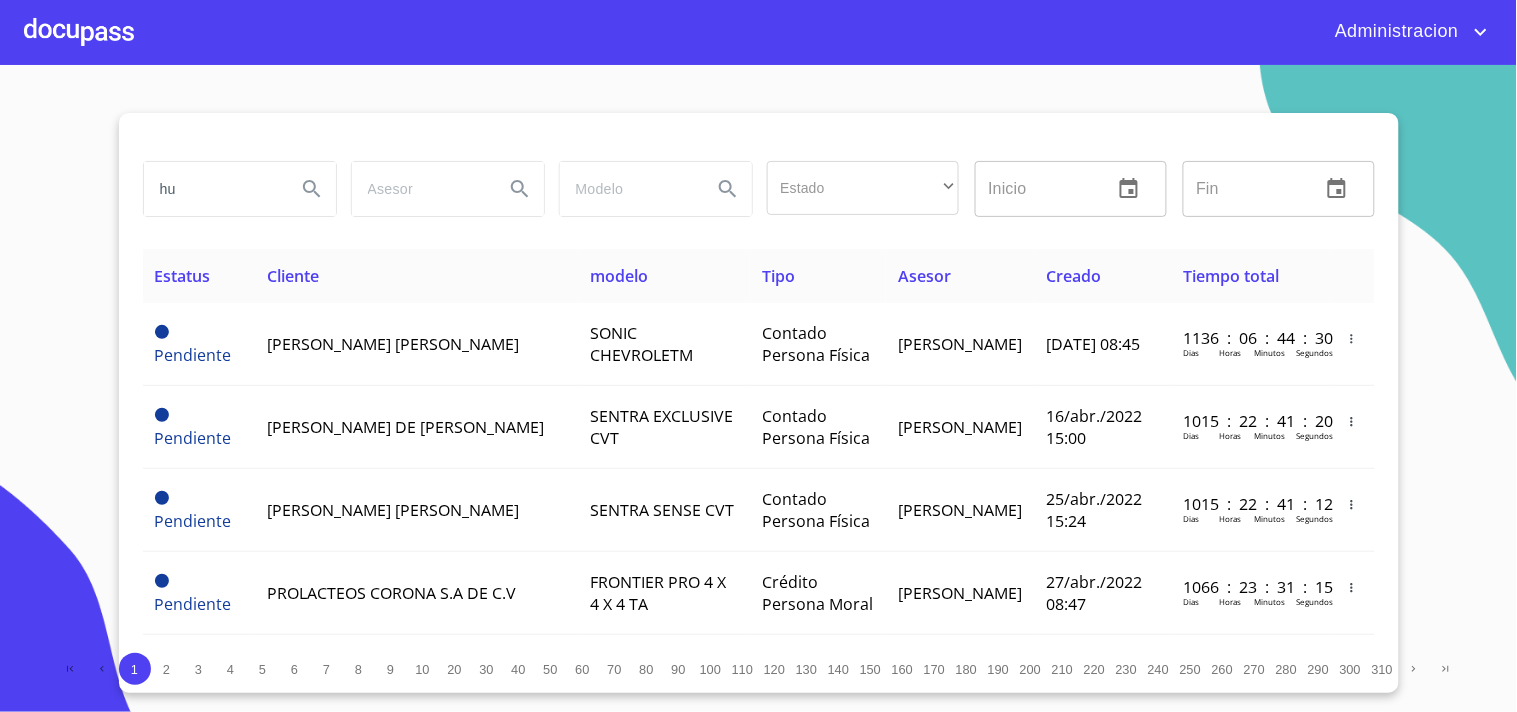 type on "h" 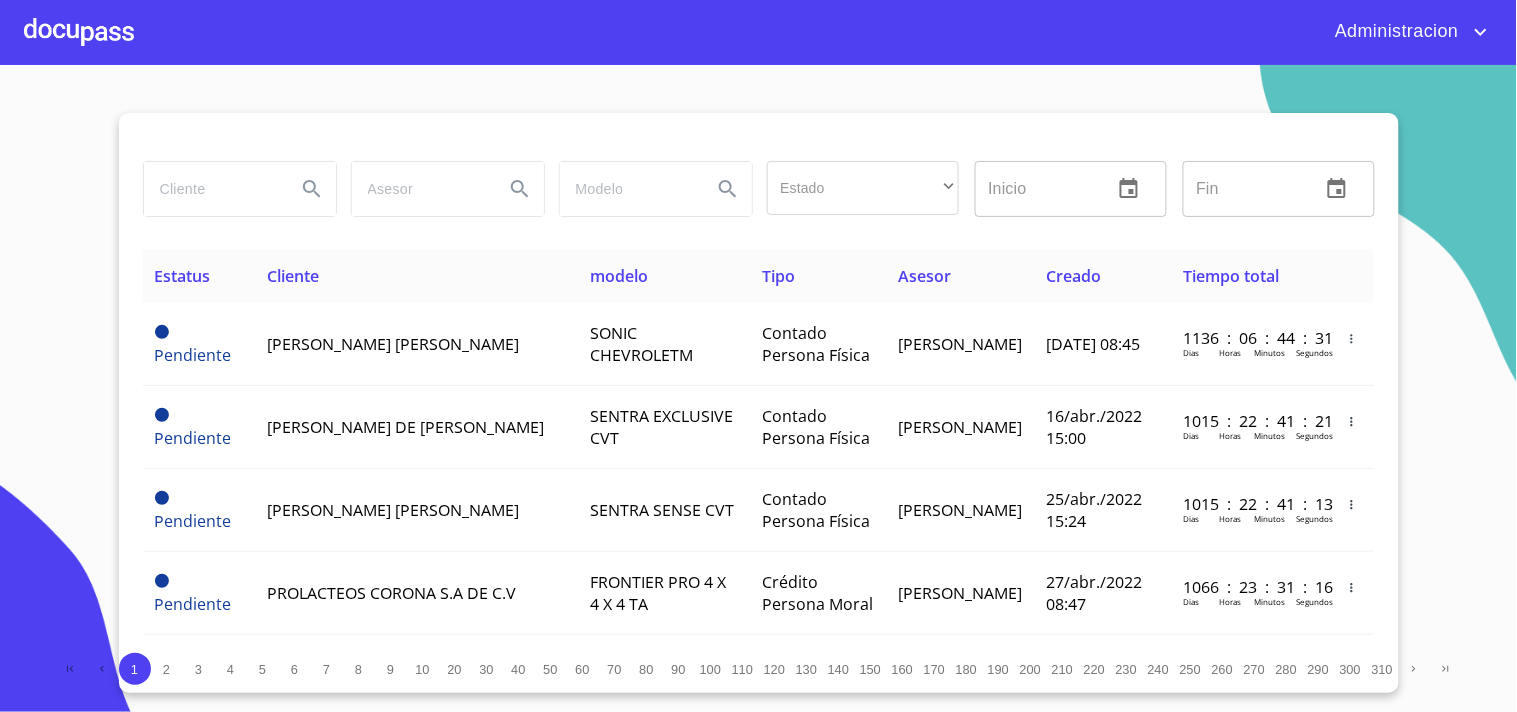 type on "G" 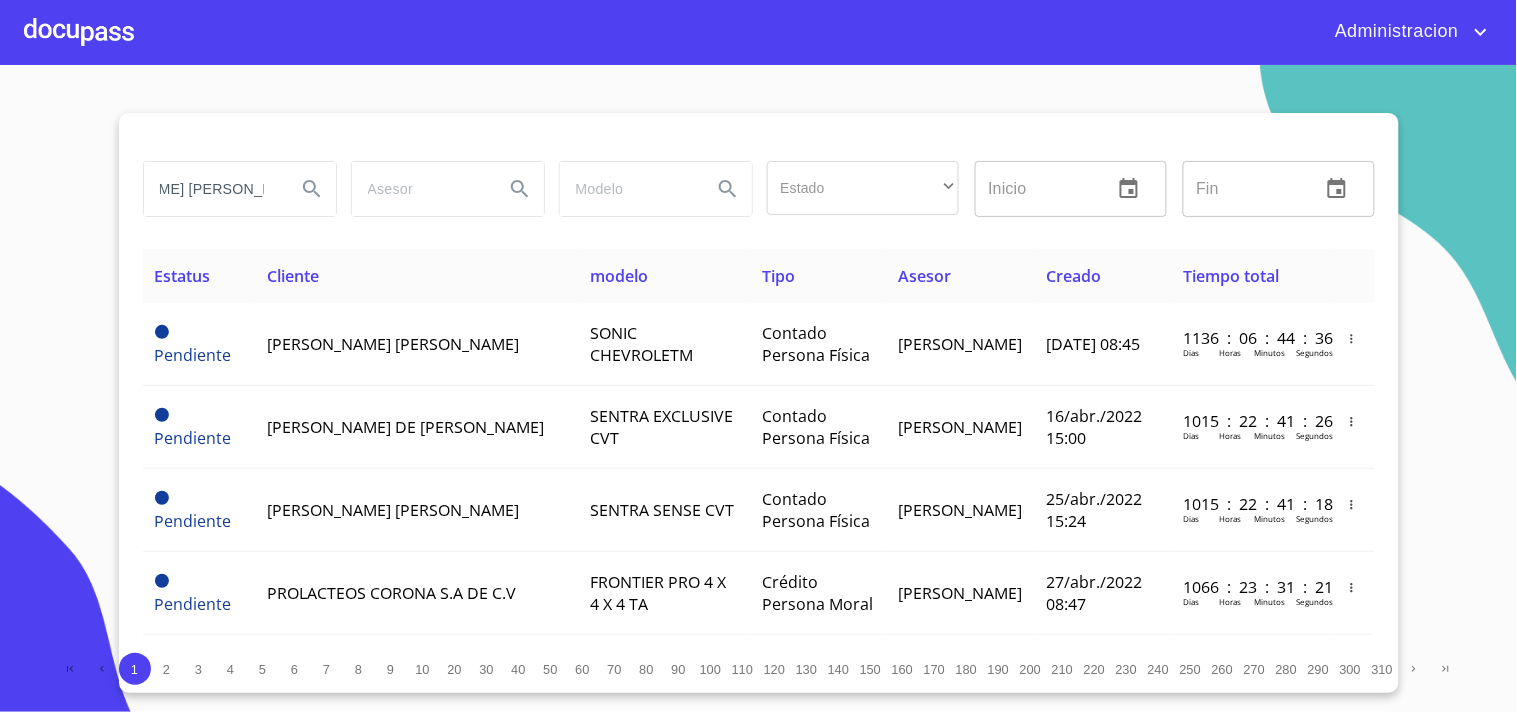 scroll, scrollTop: 0, scrollLeft: 108, axis: horizontal 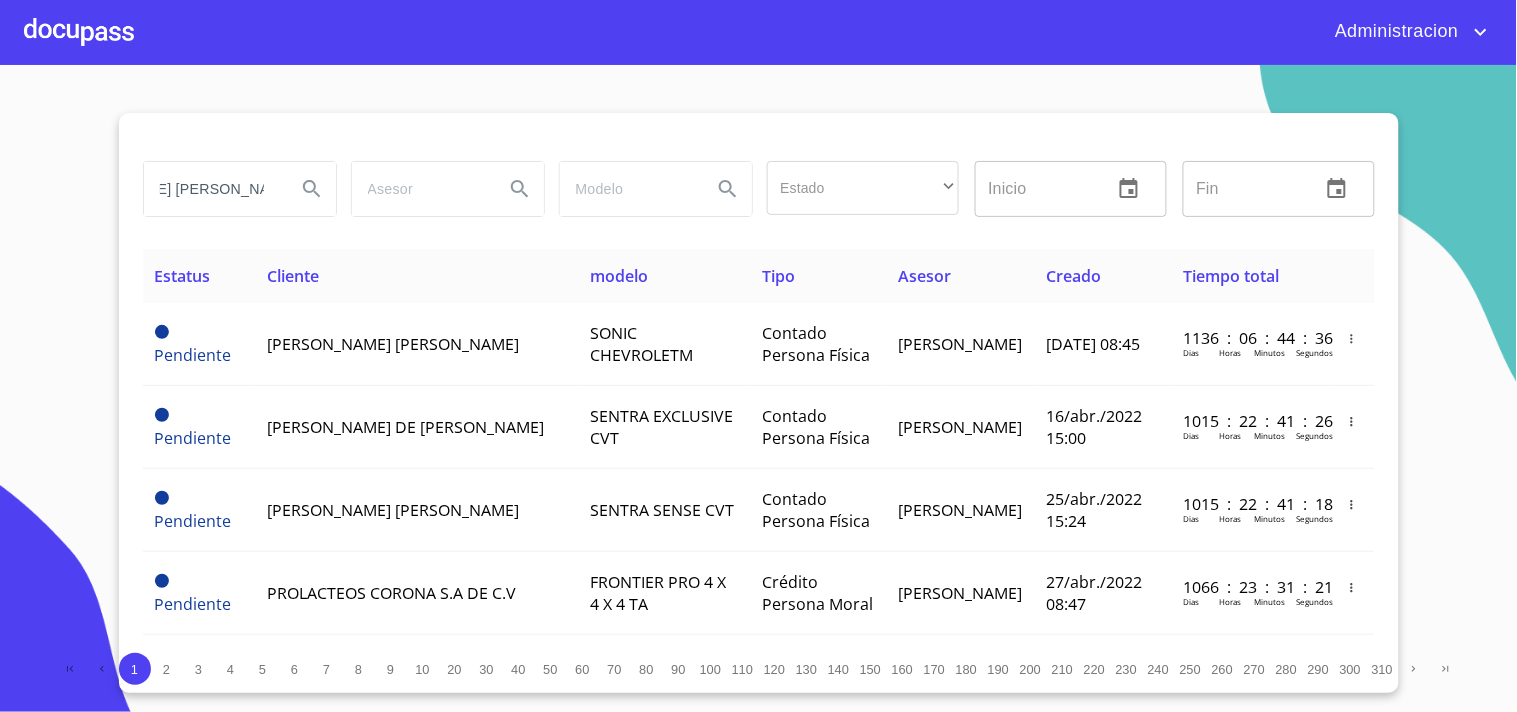 type on "HUGO ALEJANDRO VENEGAS" 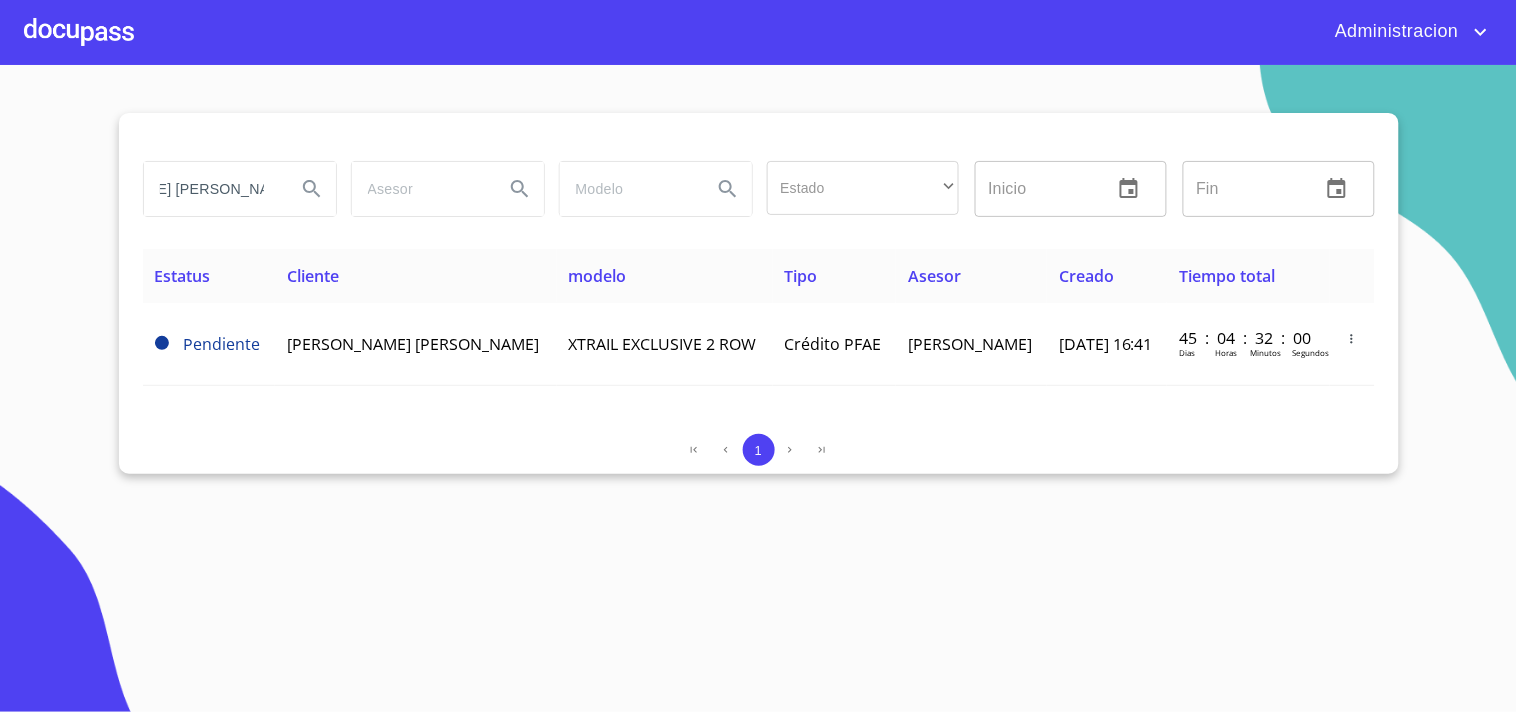 scroll, scrollTop: 0, scrollLeft: 0, axis: both 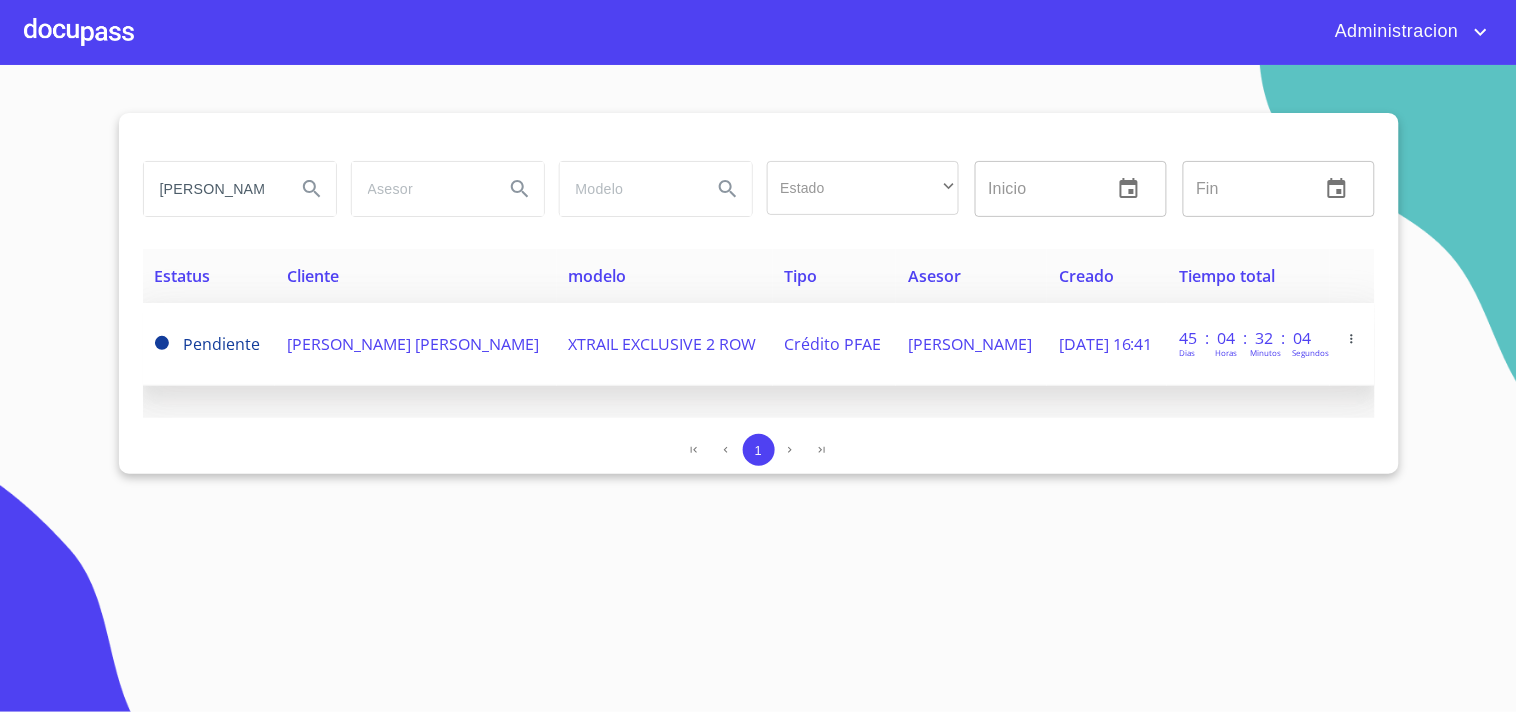click on "[DATE] 16:41" at bounding box center [1106, 344] 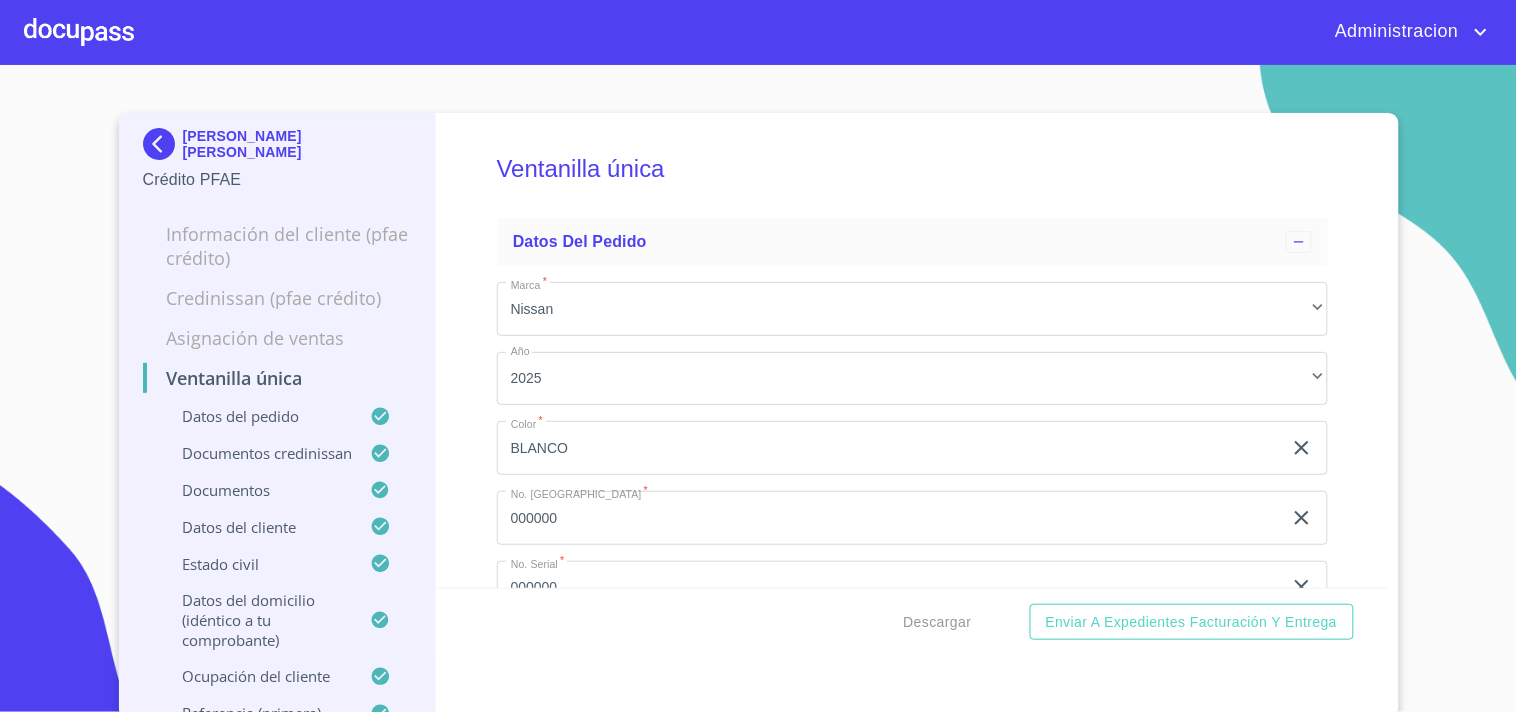 scroll, scrollTop: 0, scrollLeft: 0, axis: both 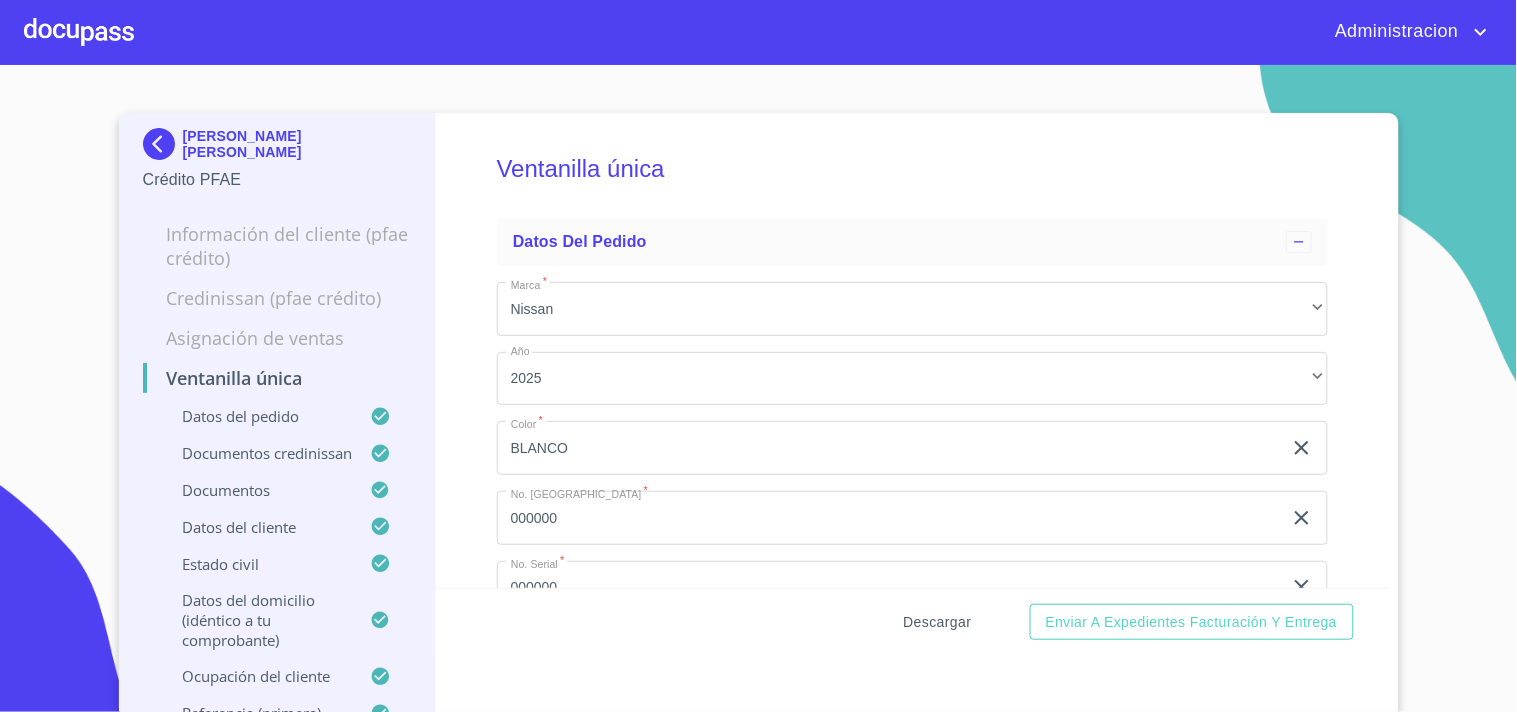 click on "Descargar" at bounding box center [938, 622] 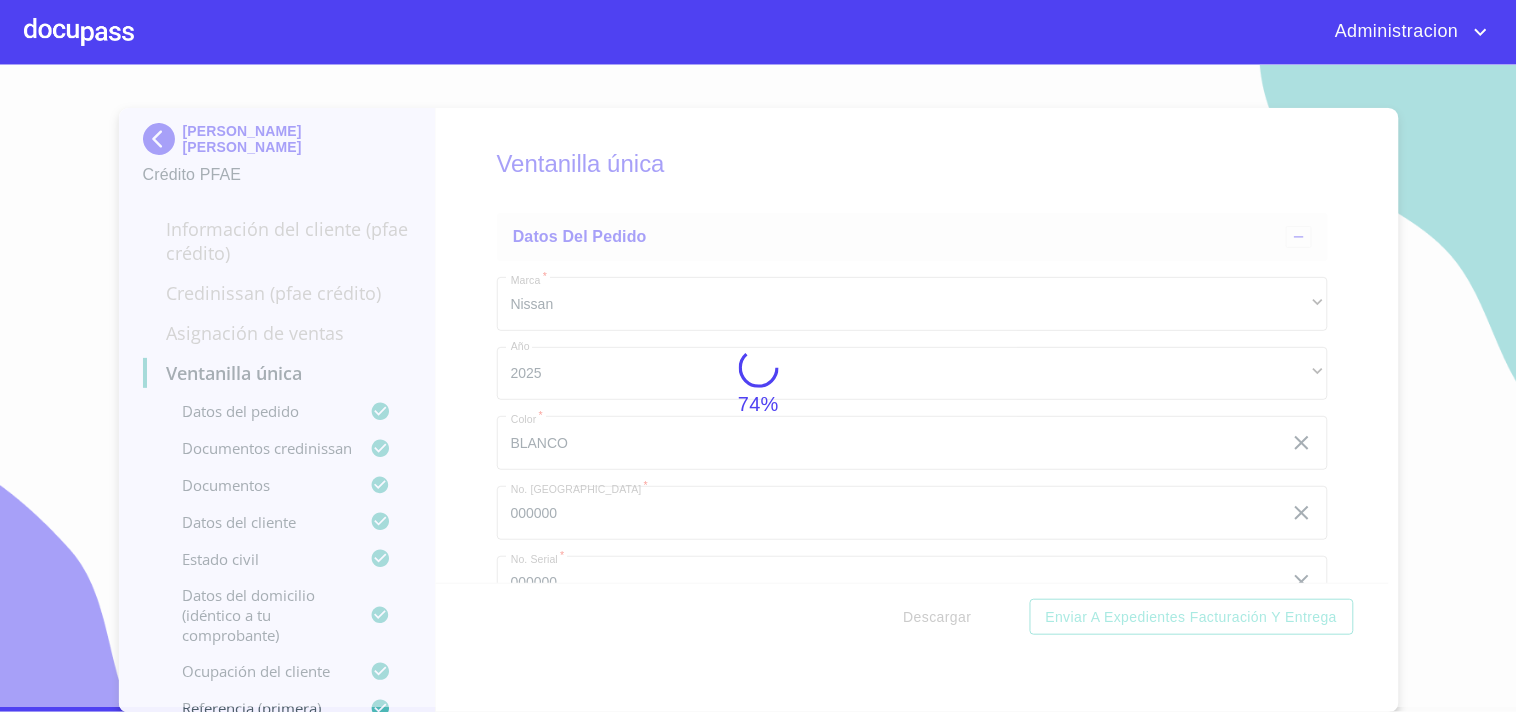 scroll, scrollTop: 0, scrollLeft: 0, axis: both 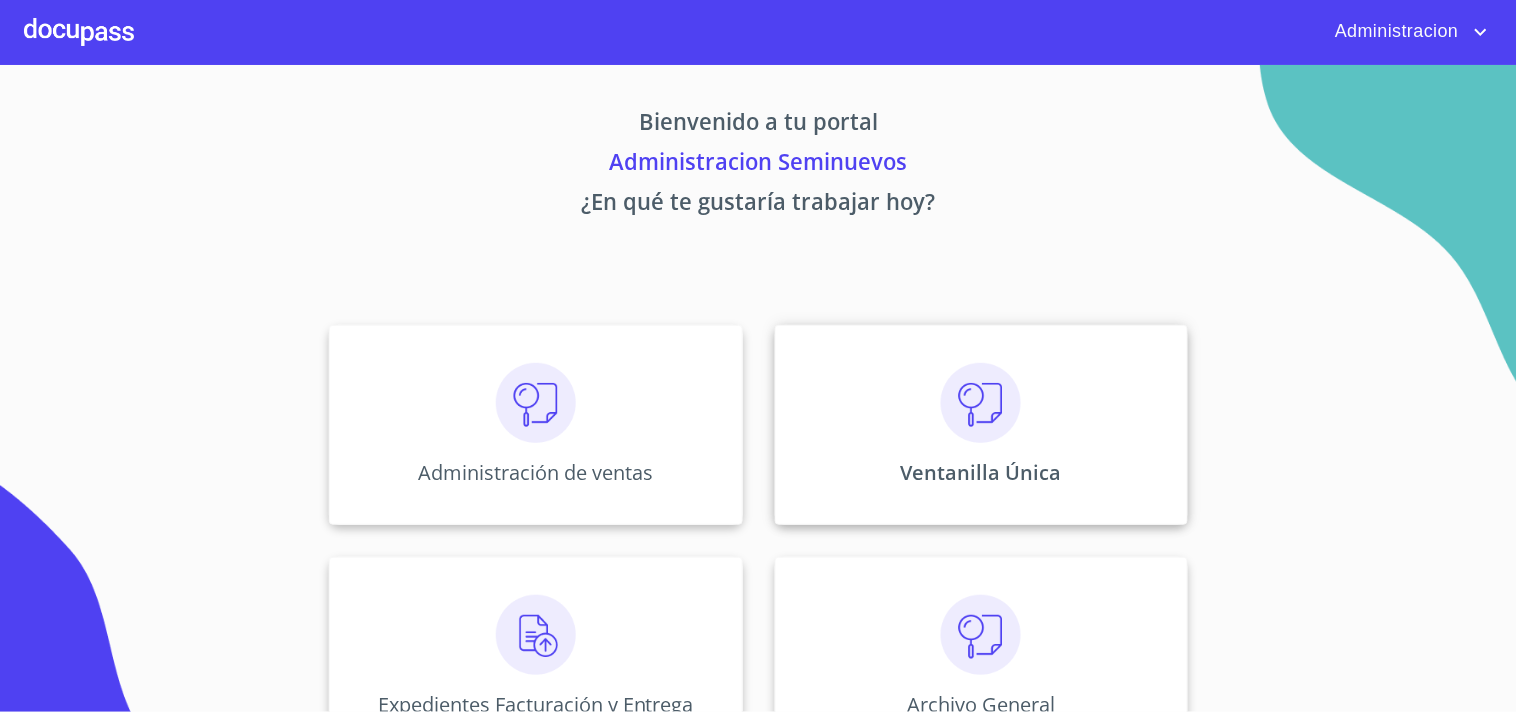 click on "Ventanilla Única" at bounding box center [981, 425] 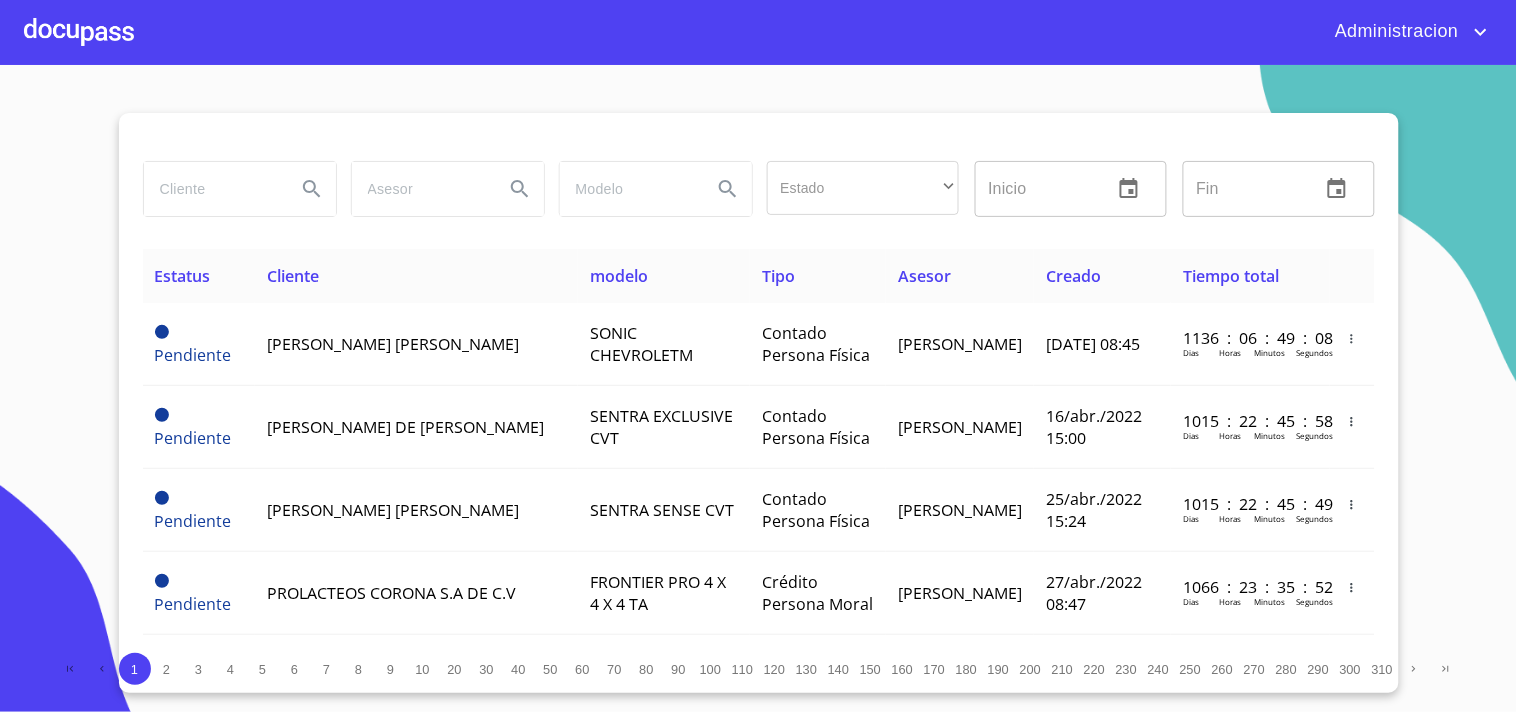 click at bounding box center (212, 189) 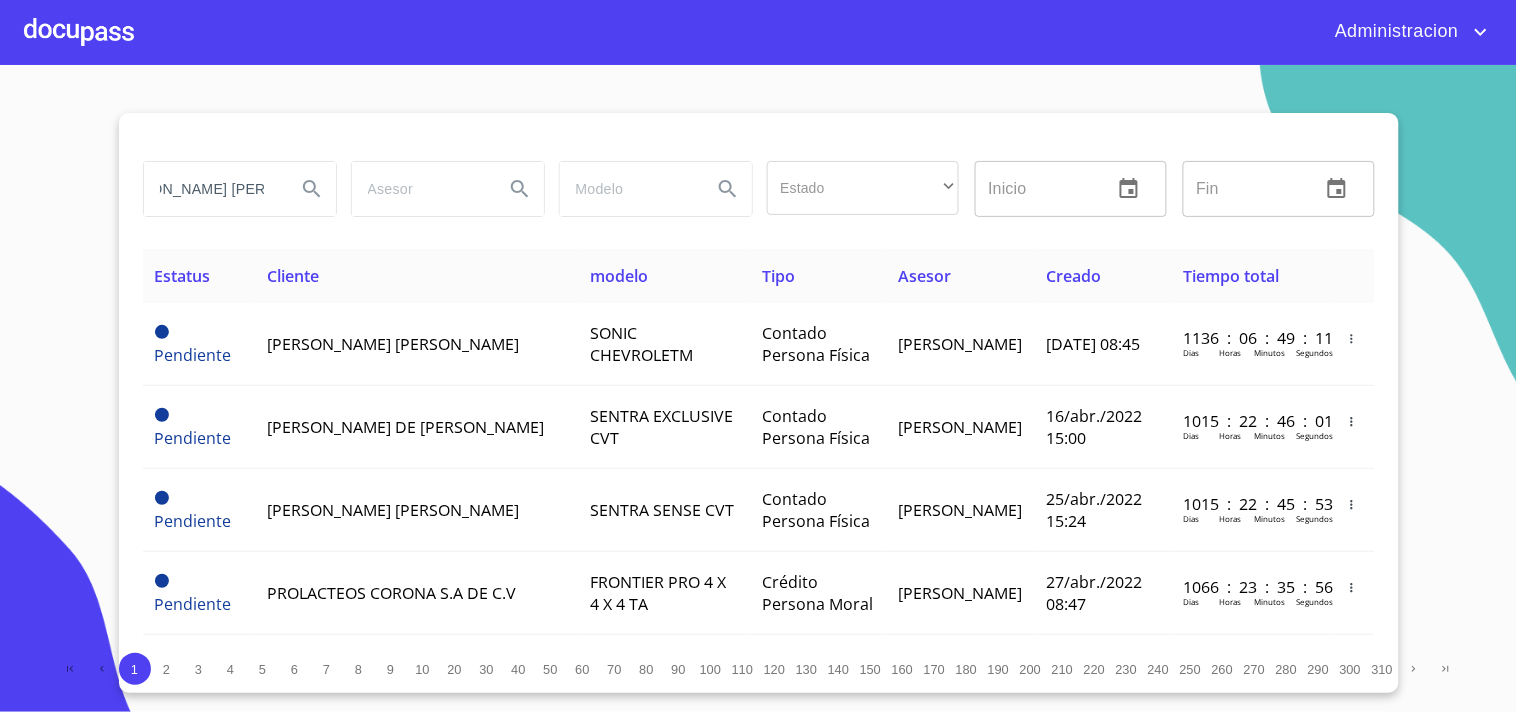 scroll, scrollTop: 0, scrollLeft: 56, axis: horizontal 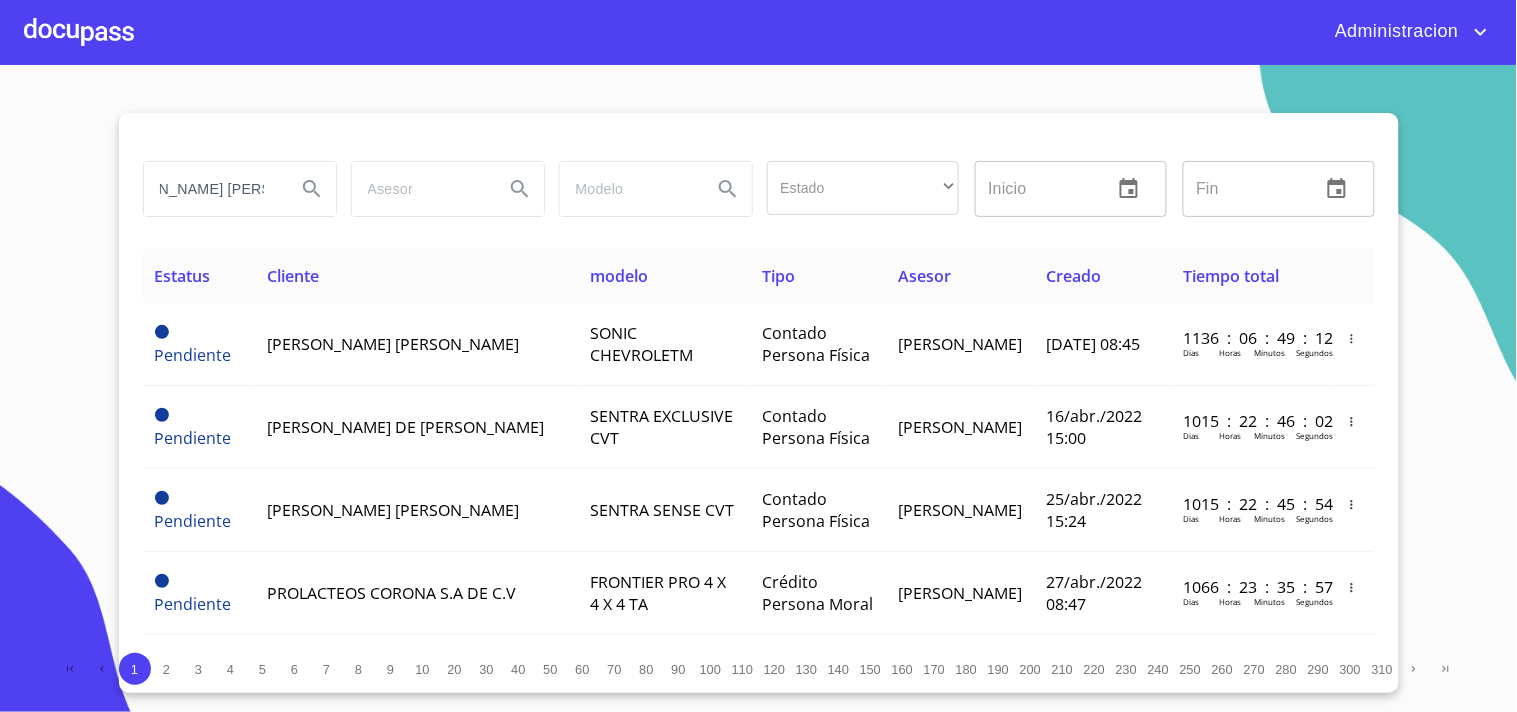type on "hugo alejandro venegas" 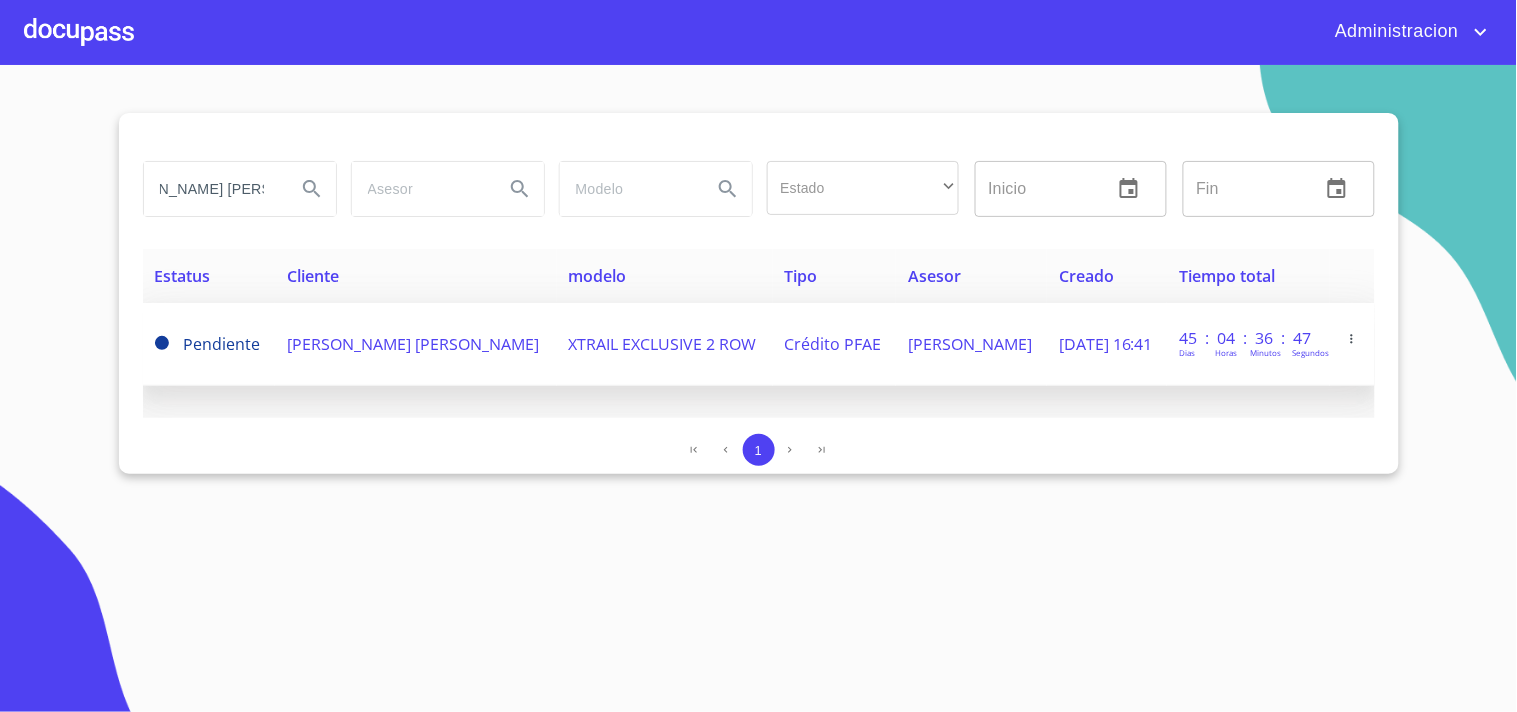 click on "[PERSON_NAME]  [PERSON_NAME]" at bounding box center [413, 344] 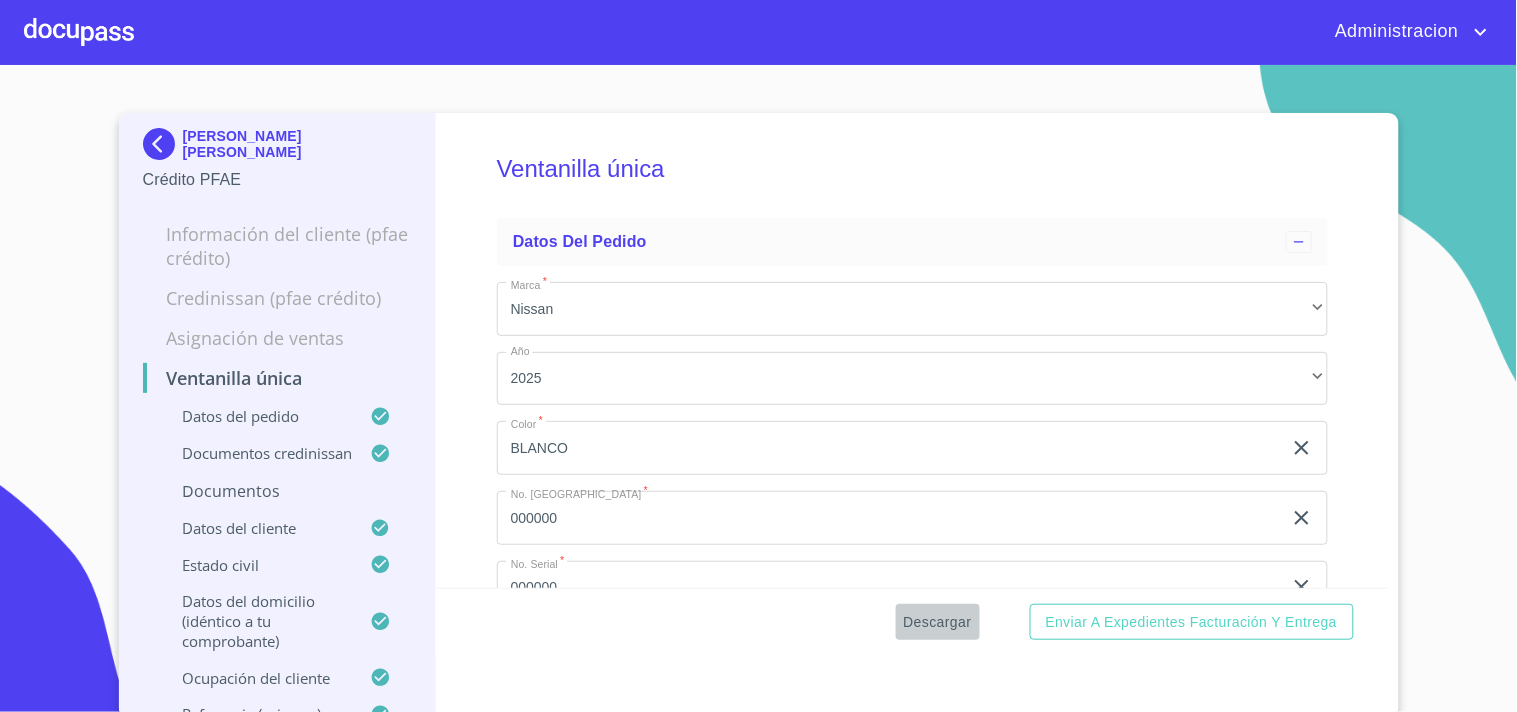click on "Descargar" at bounding box center (938, 622) 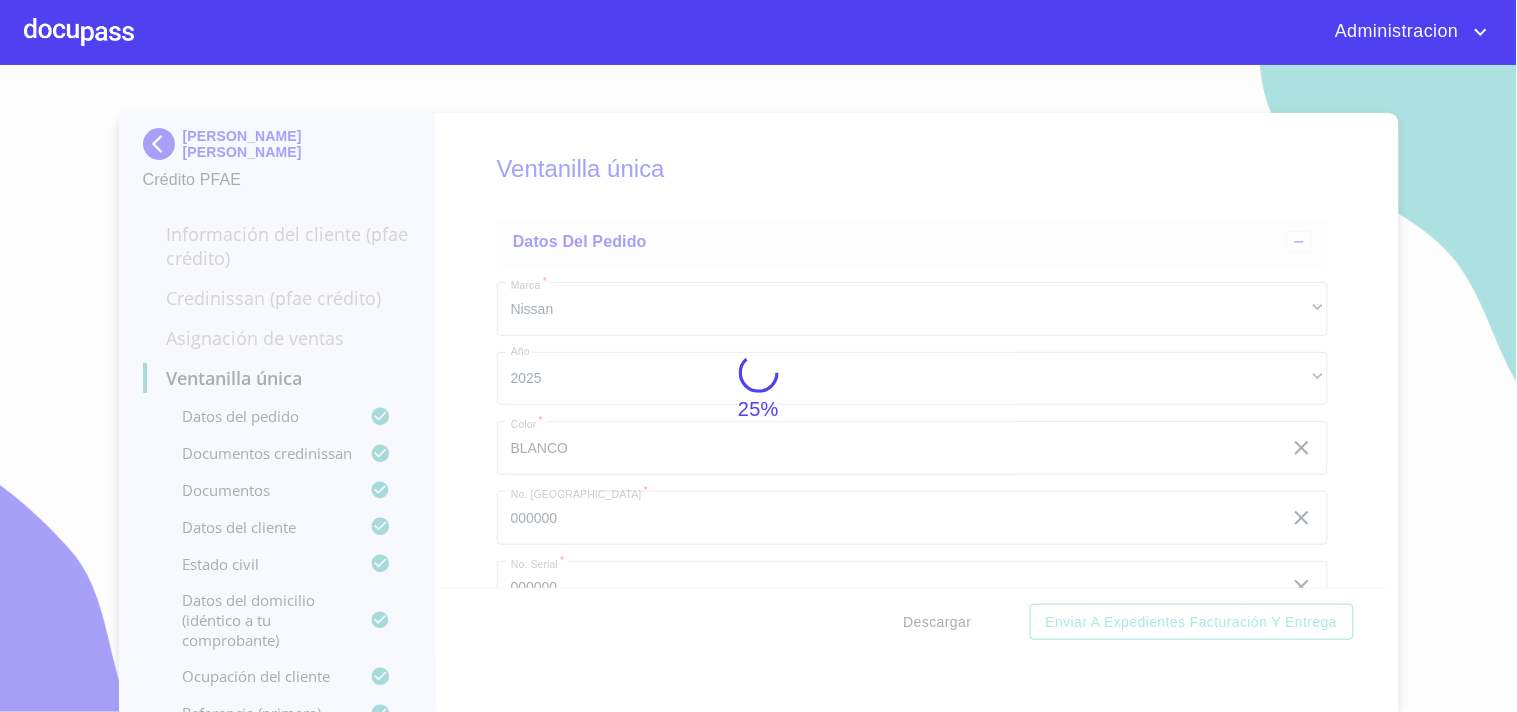 scroll, scrollTop: 0, scrollLeft: 0, axis: both 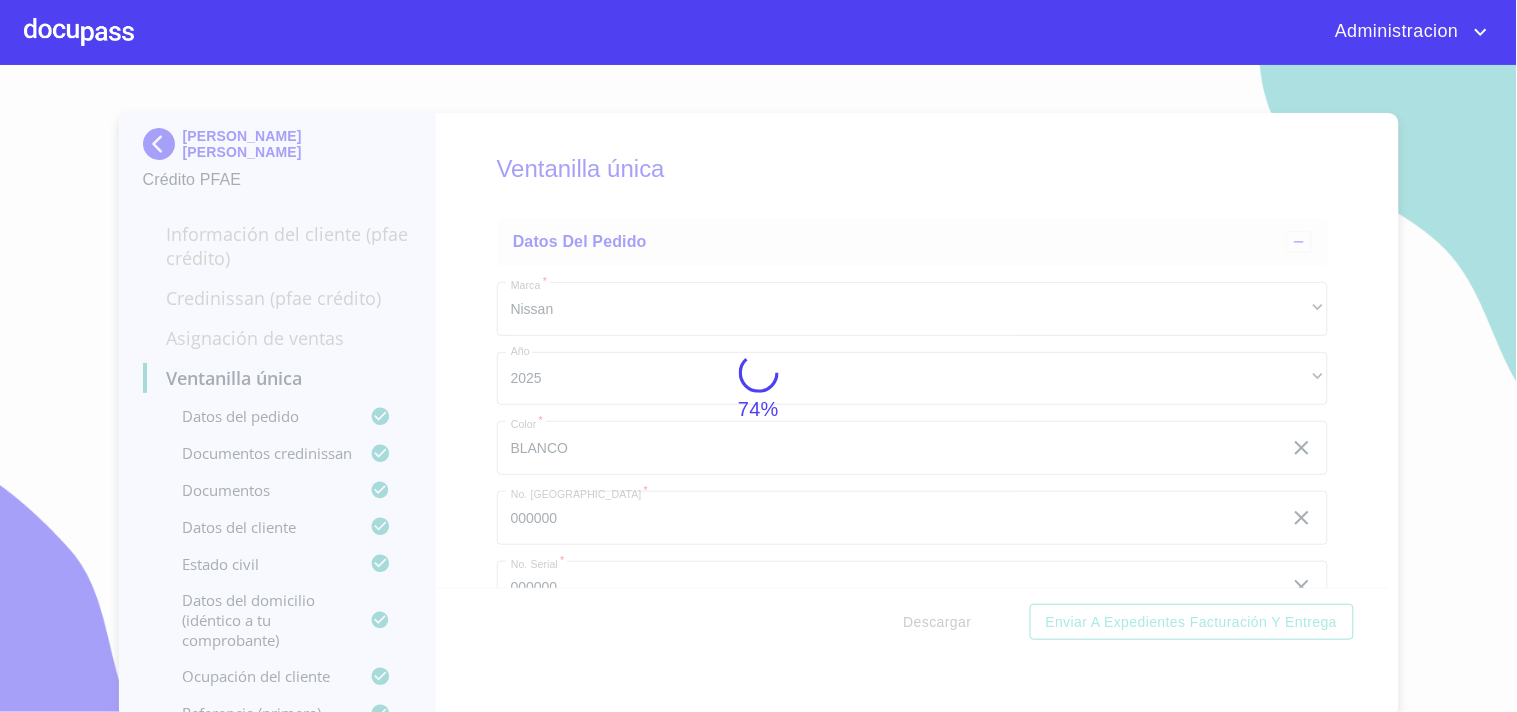 type 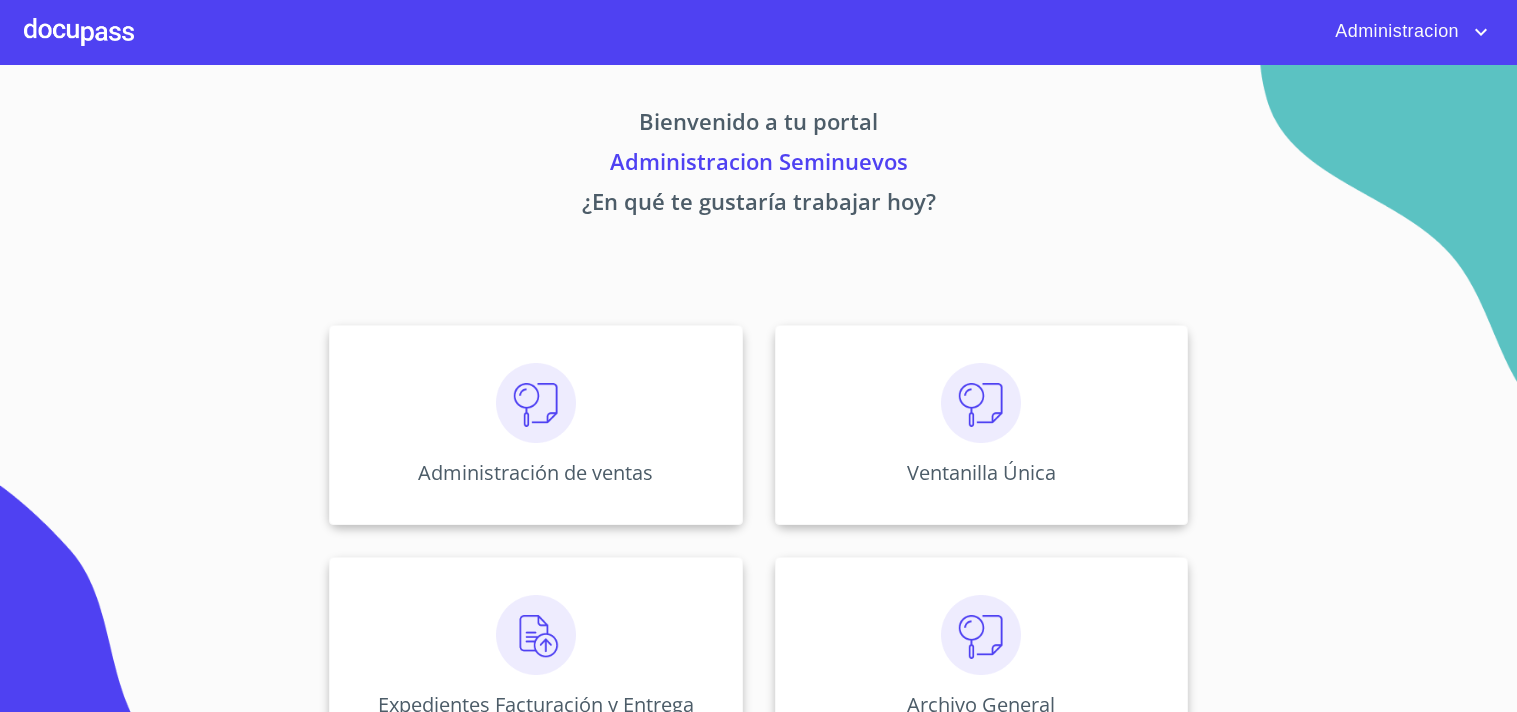 scroll, scrollTop: 0, scrollLeft: 0, axis: both 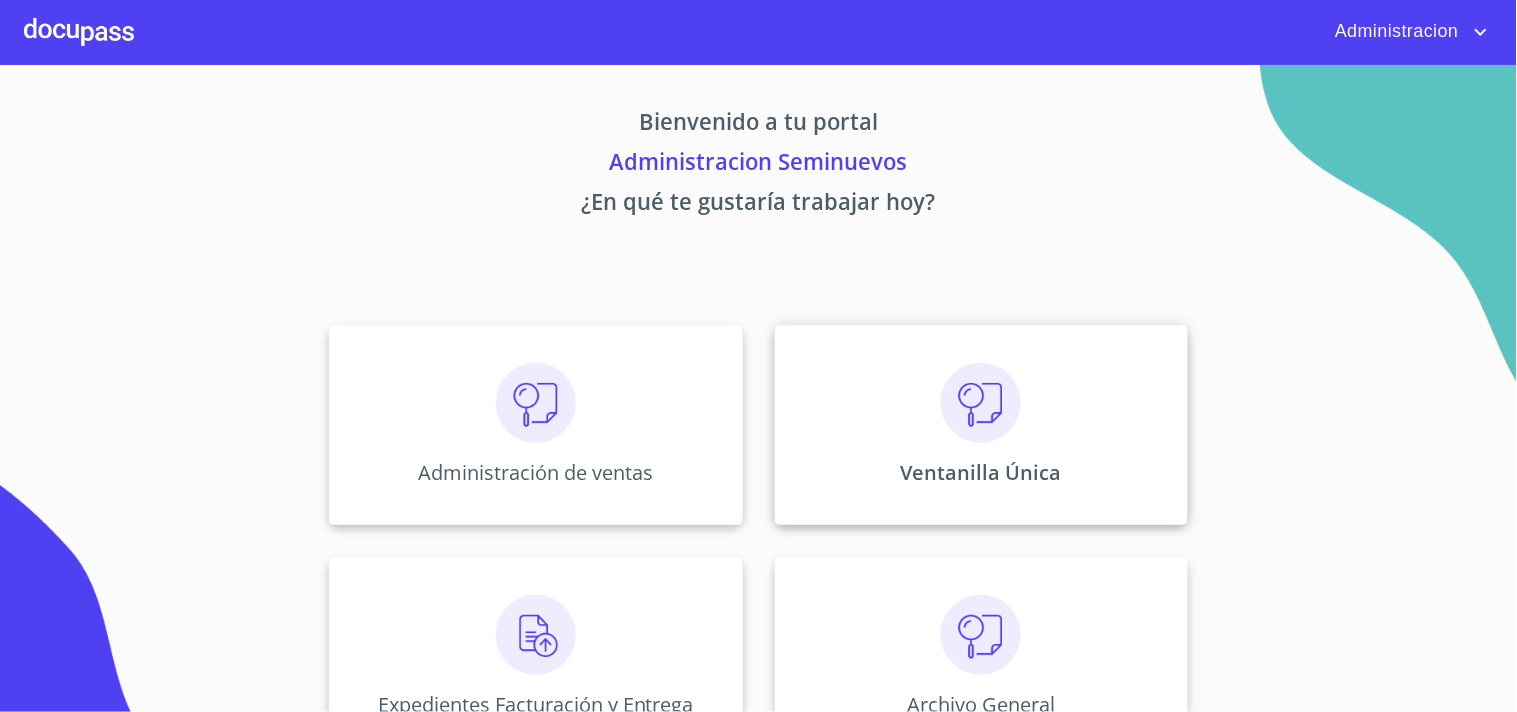 click on "Ventanilla Única" at bounding box center [981, 425] 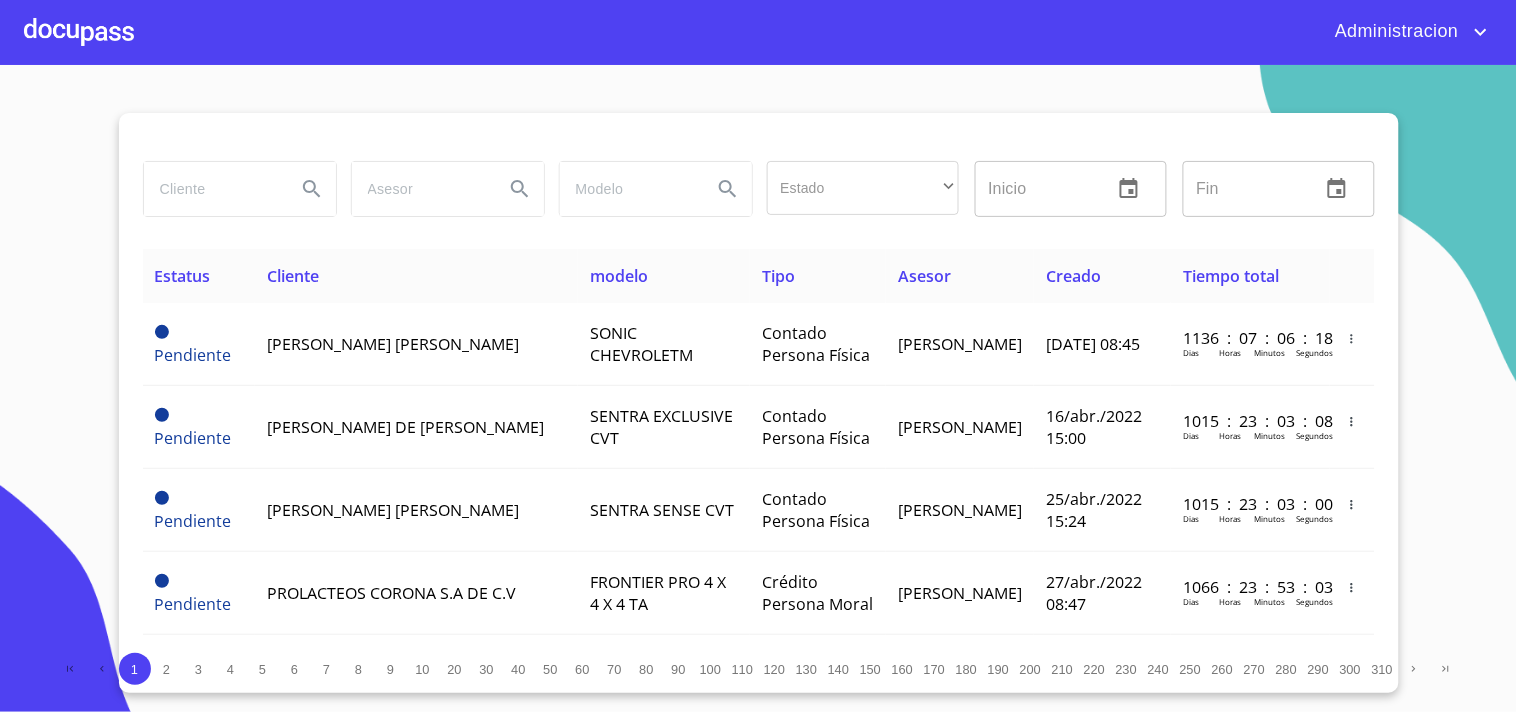 click at bounding box center [212, 189] 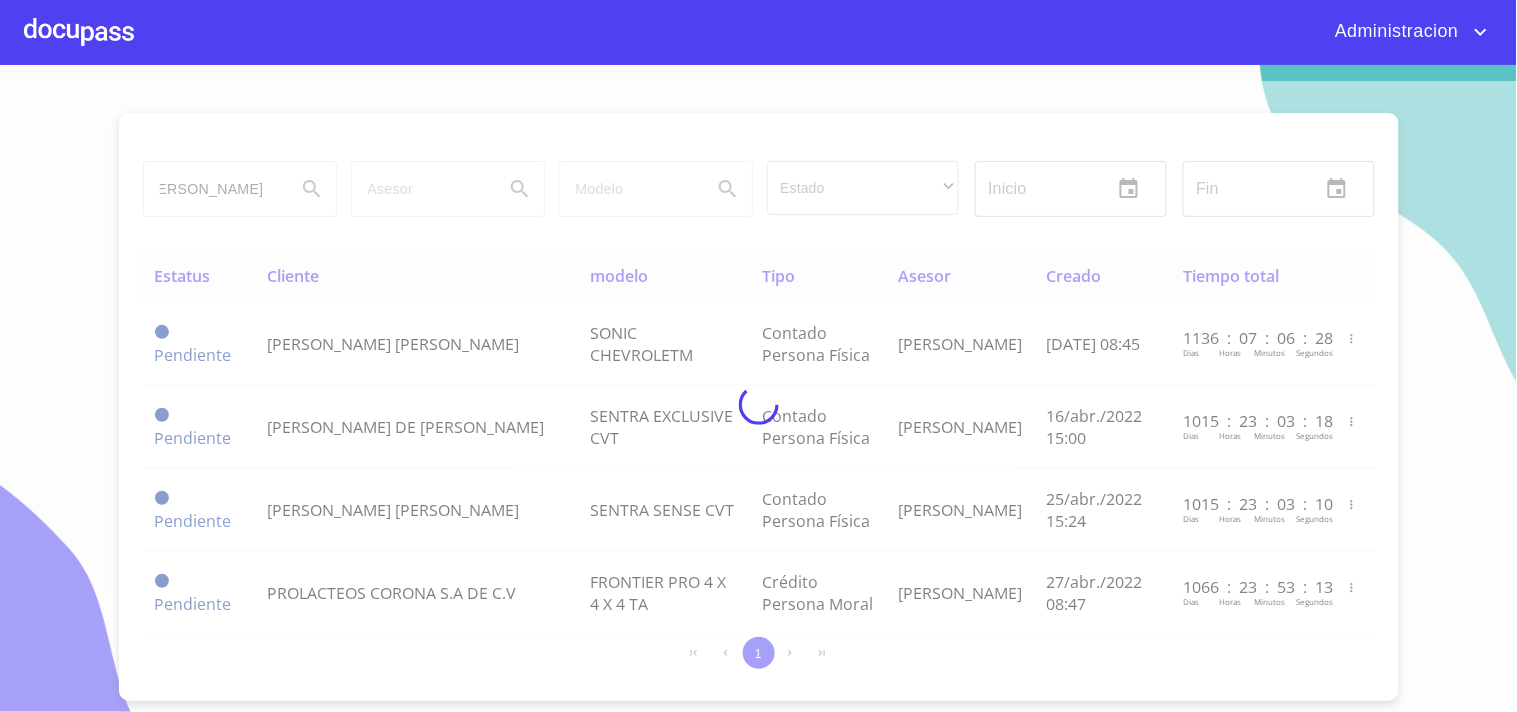 scroll, scrollTop: 0, scrollLeft: 43, axis: horizontal 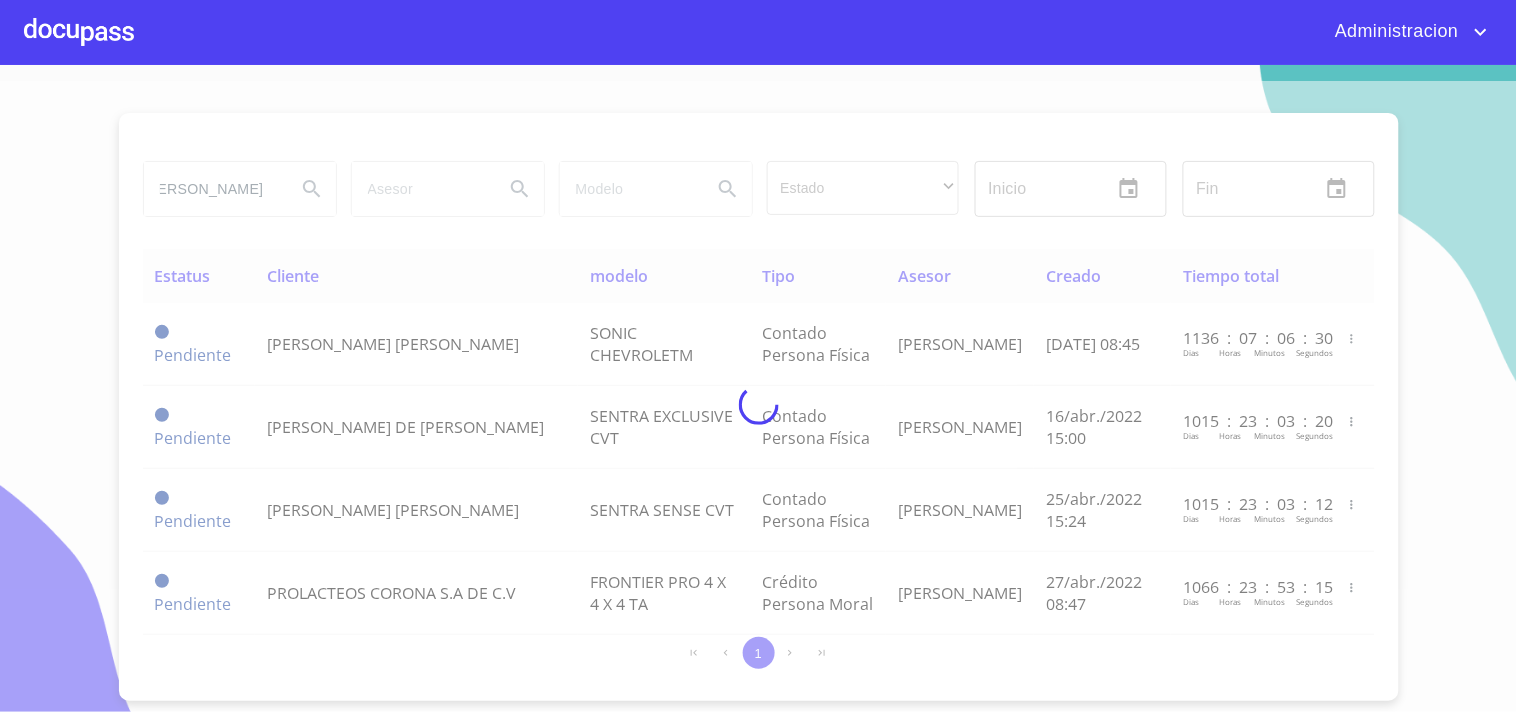 type on "[PERSON_NAME]" 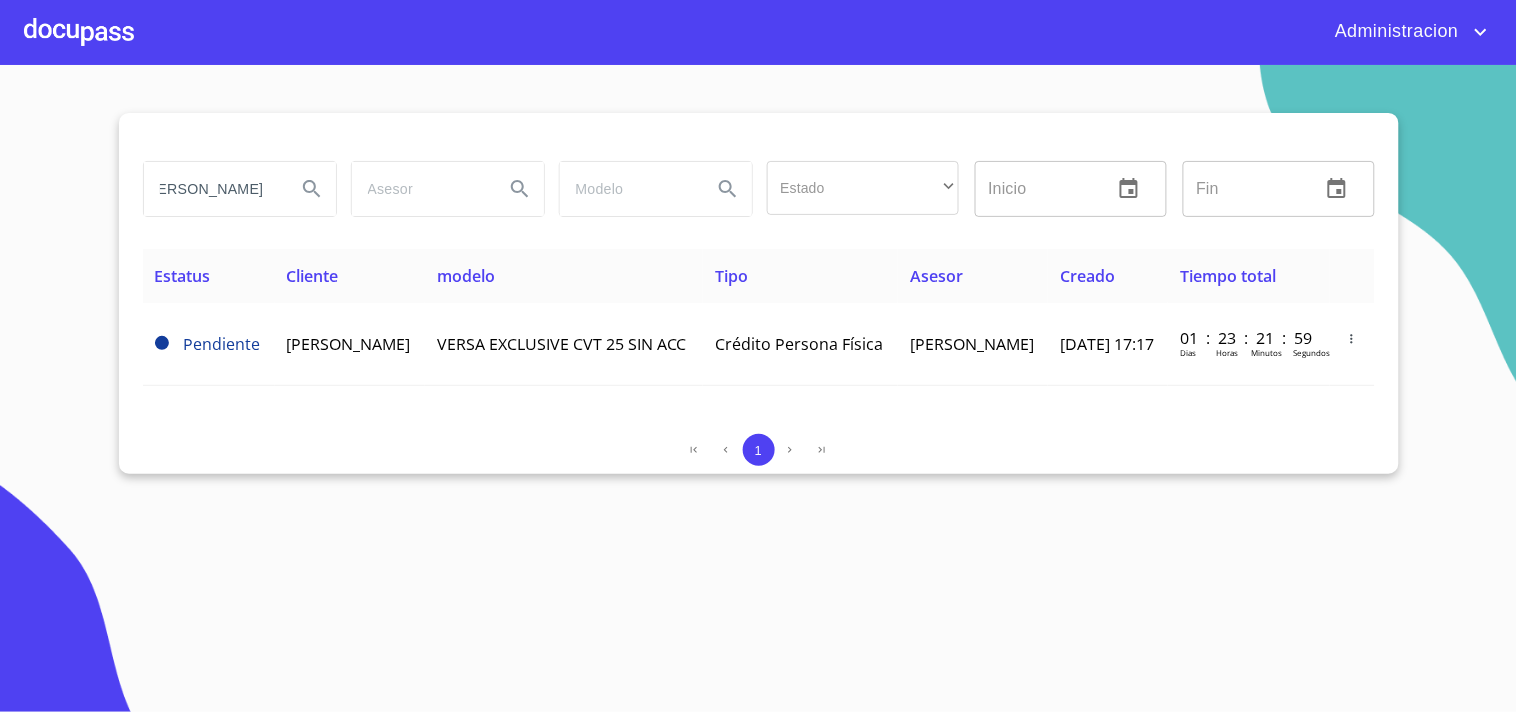 scroll, scrollTop: 0, scrollLeft: 0, axis: both 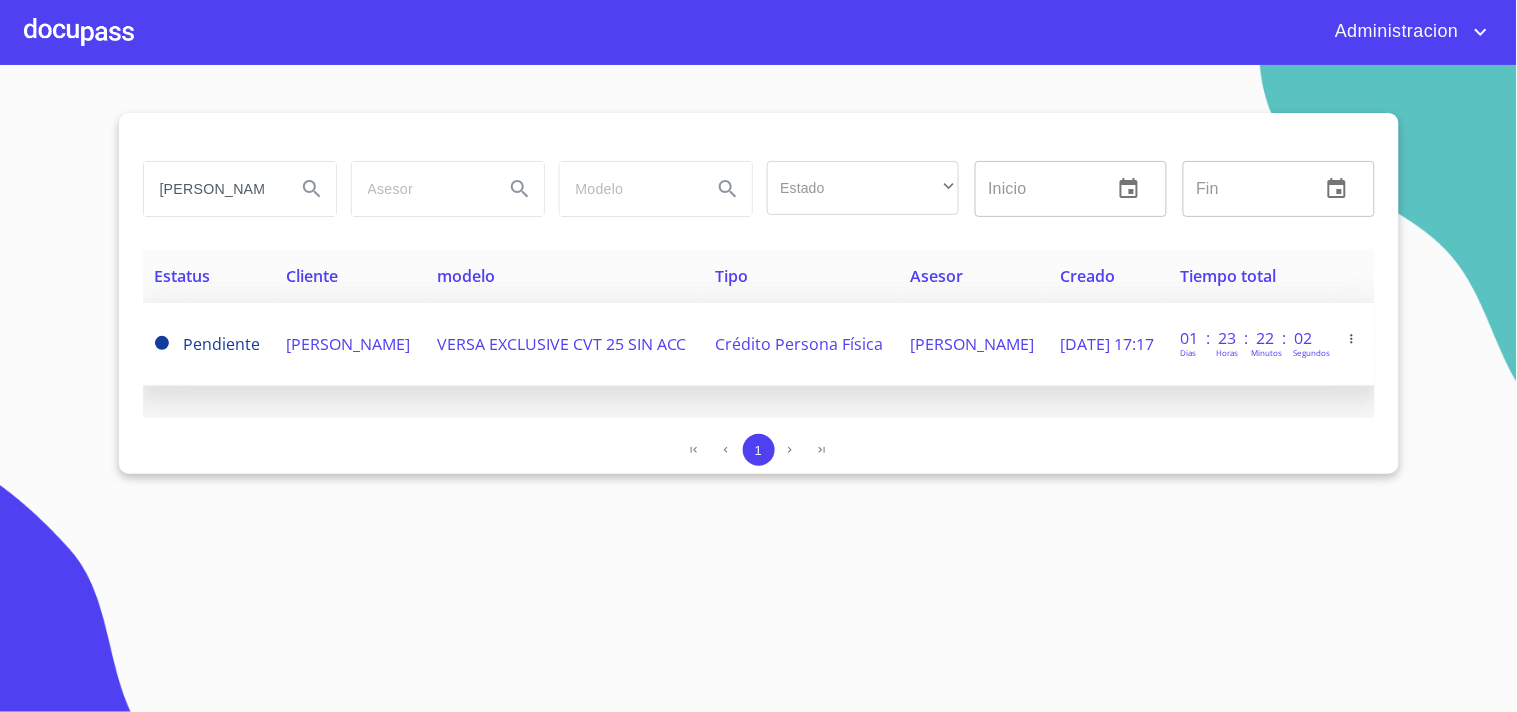 click on "Crédito Persona Física" at bounding box center [799, 344] 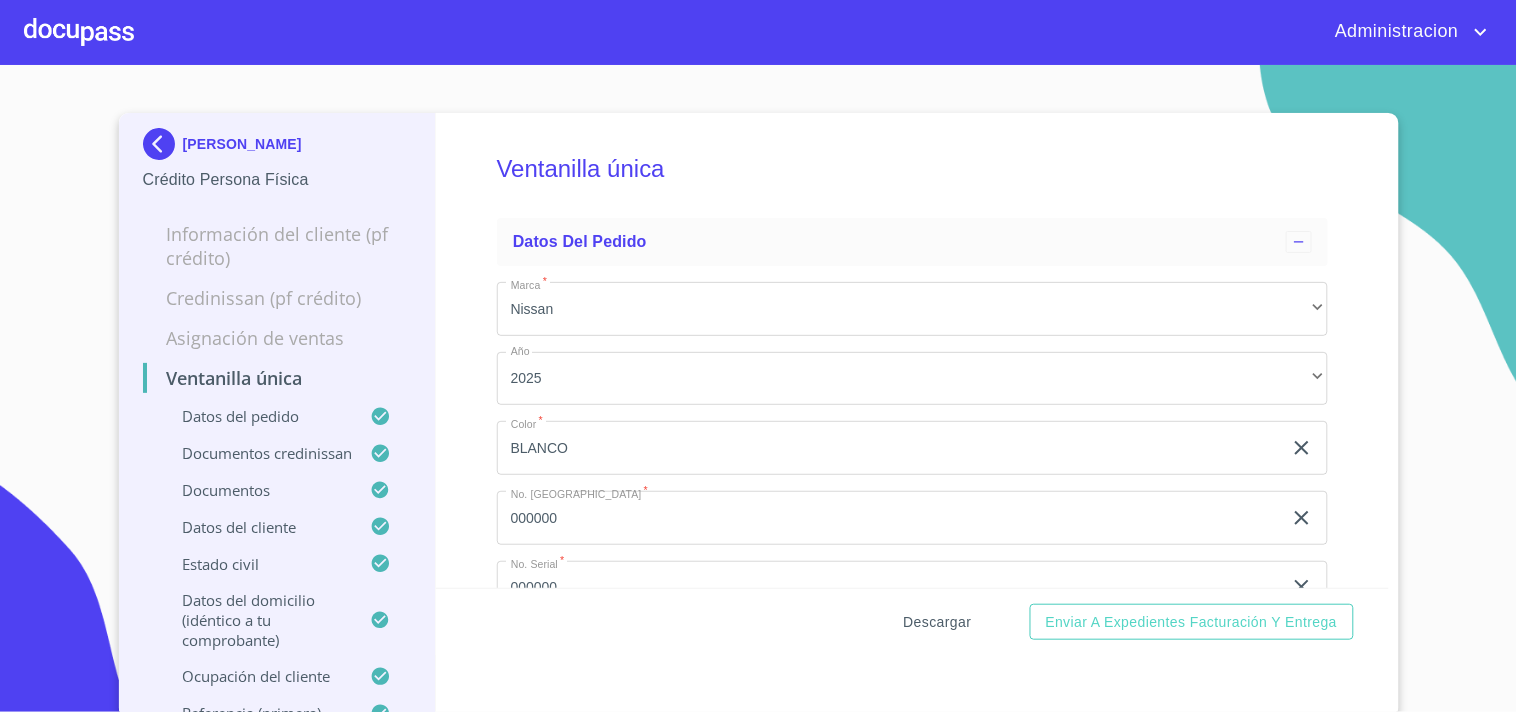 click on "Descargar" at bounding box center (938, 622) 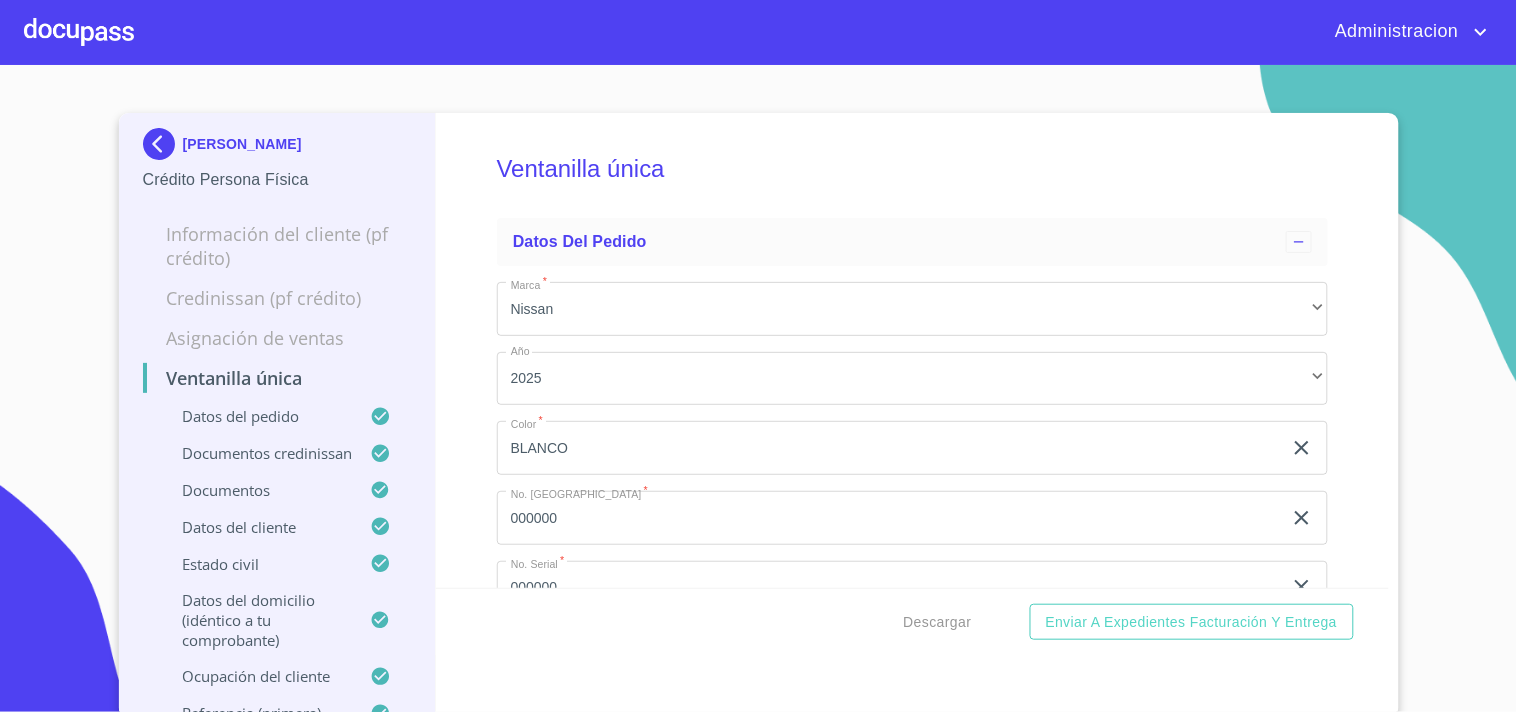 click at bounding box center [163, 144] 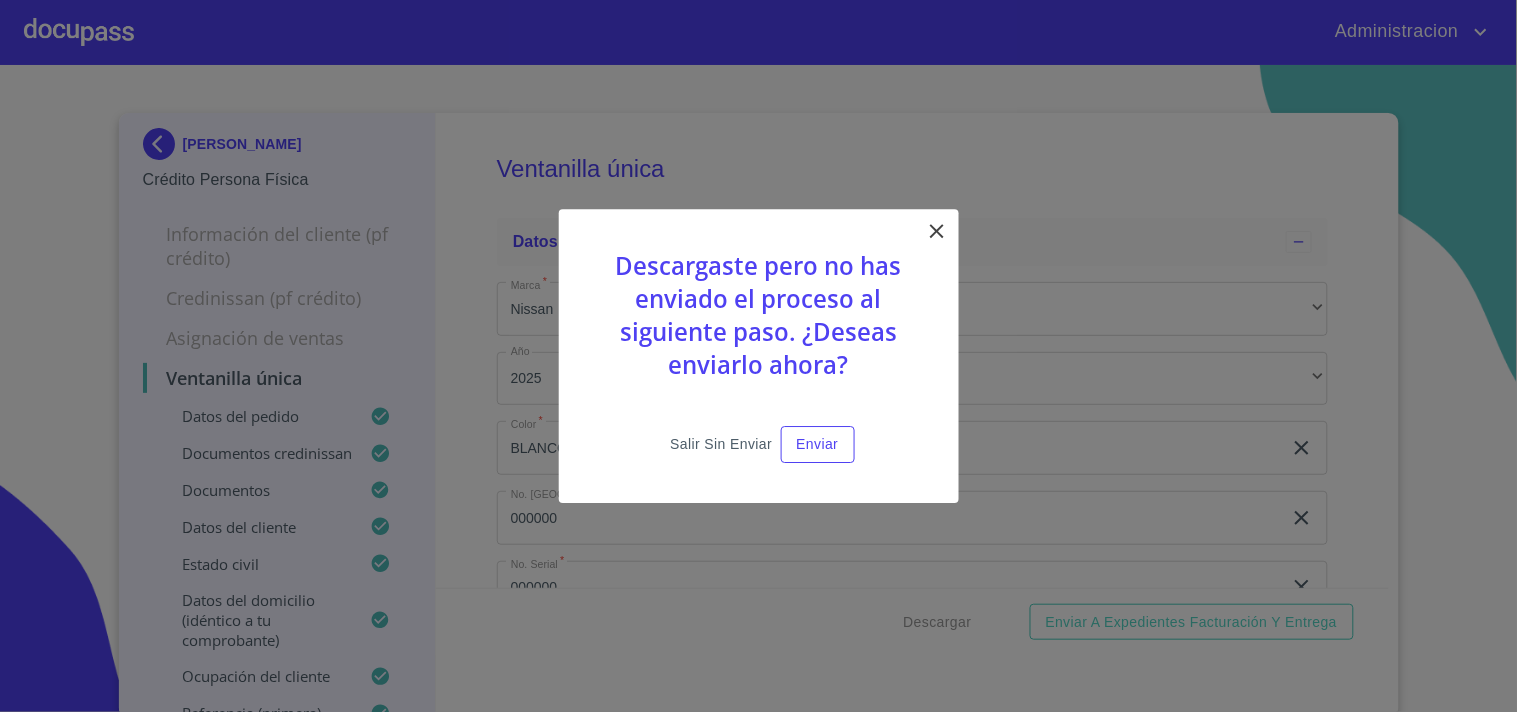 click on "Salir sin enviar" at bounding box center [721, 444] 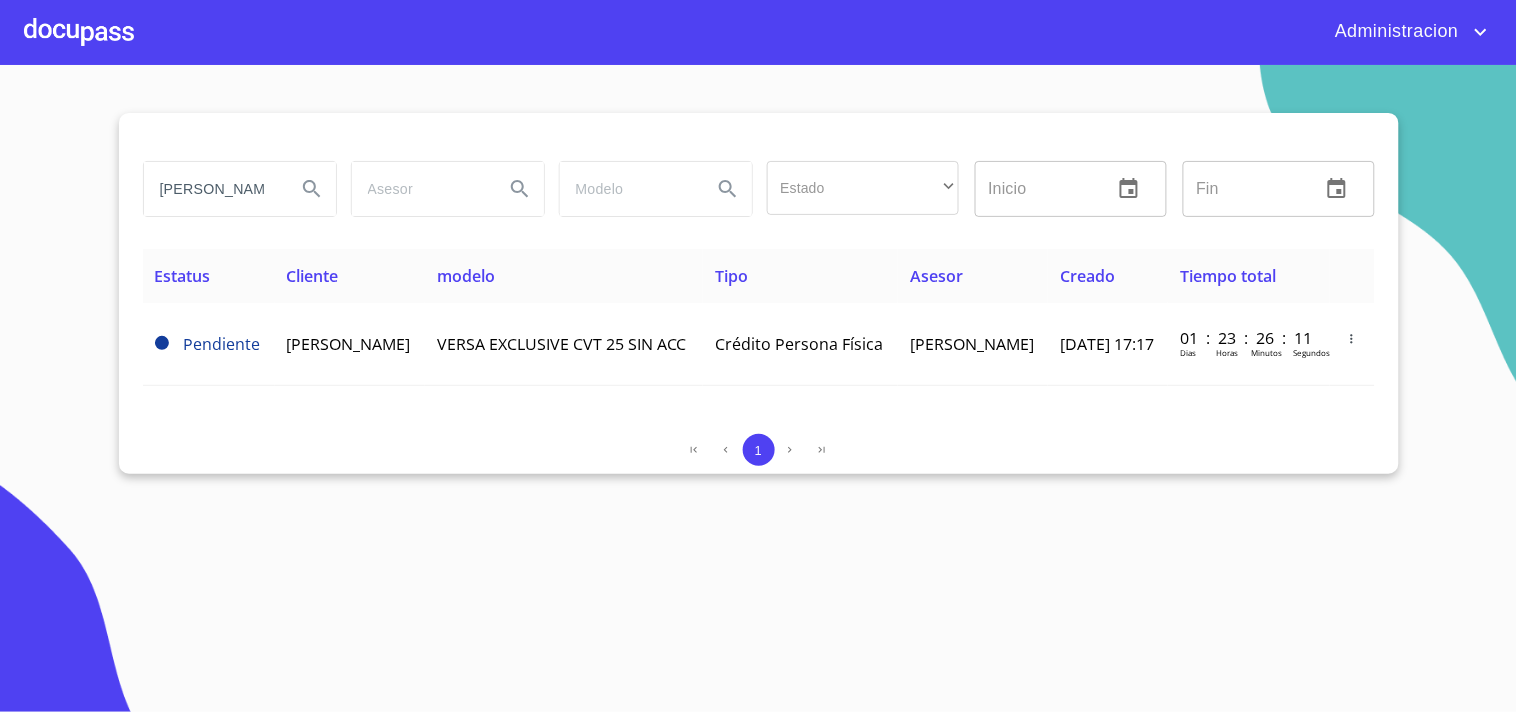drag, startPoint x: 156, startPoint y: 187, endPoint x: 664, endPoint y: 167, distance: 508.39355 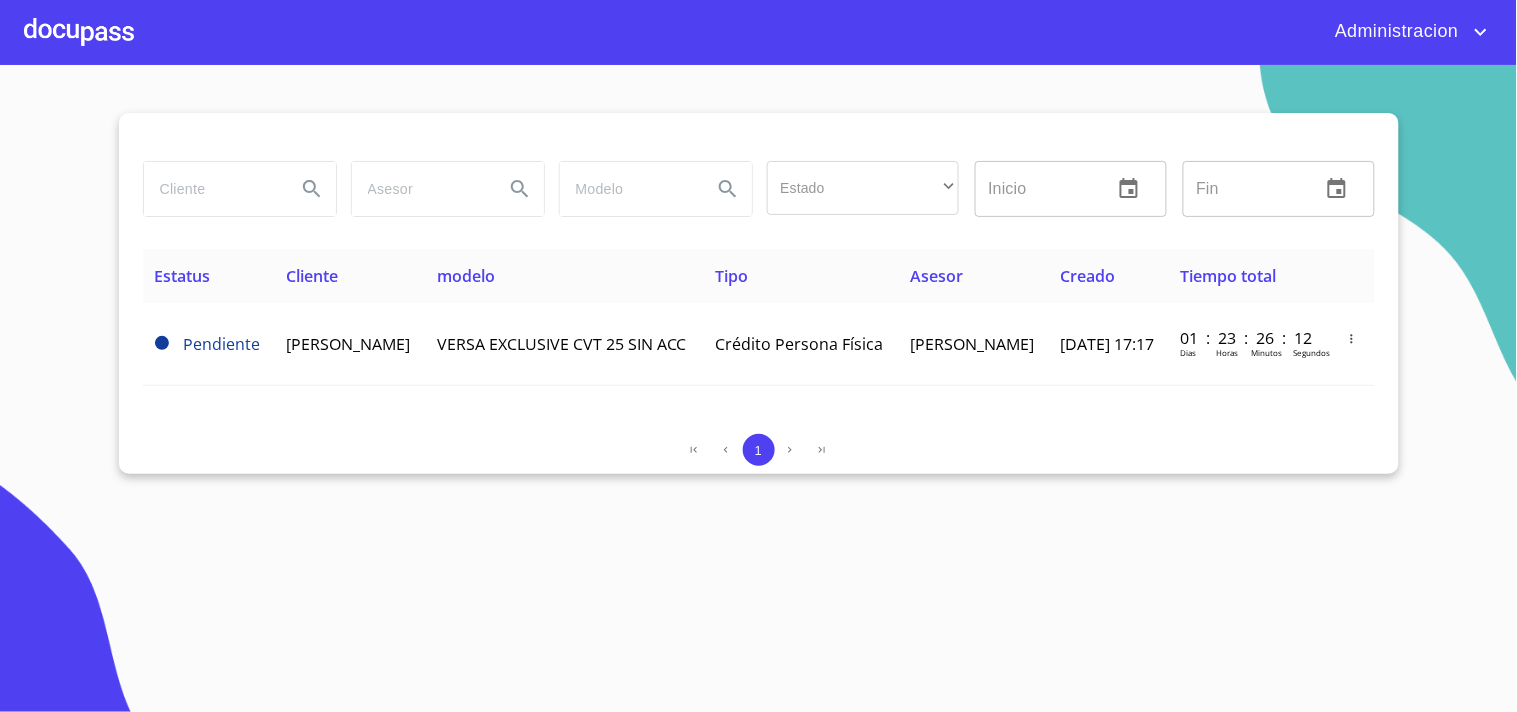 scroll, scrollTop: 0, scrollLeft: 0, axis: both 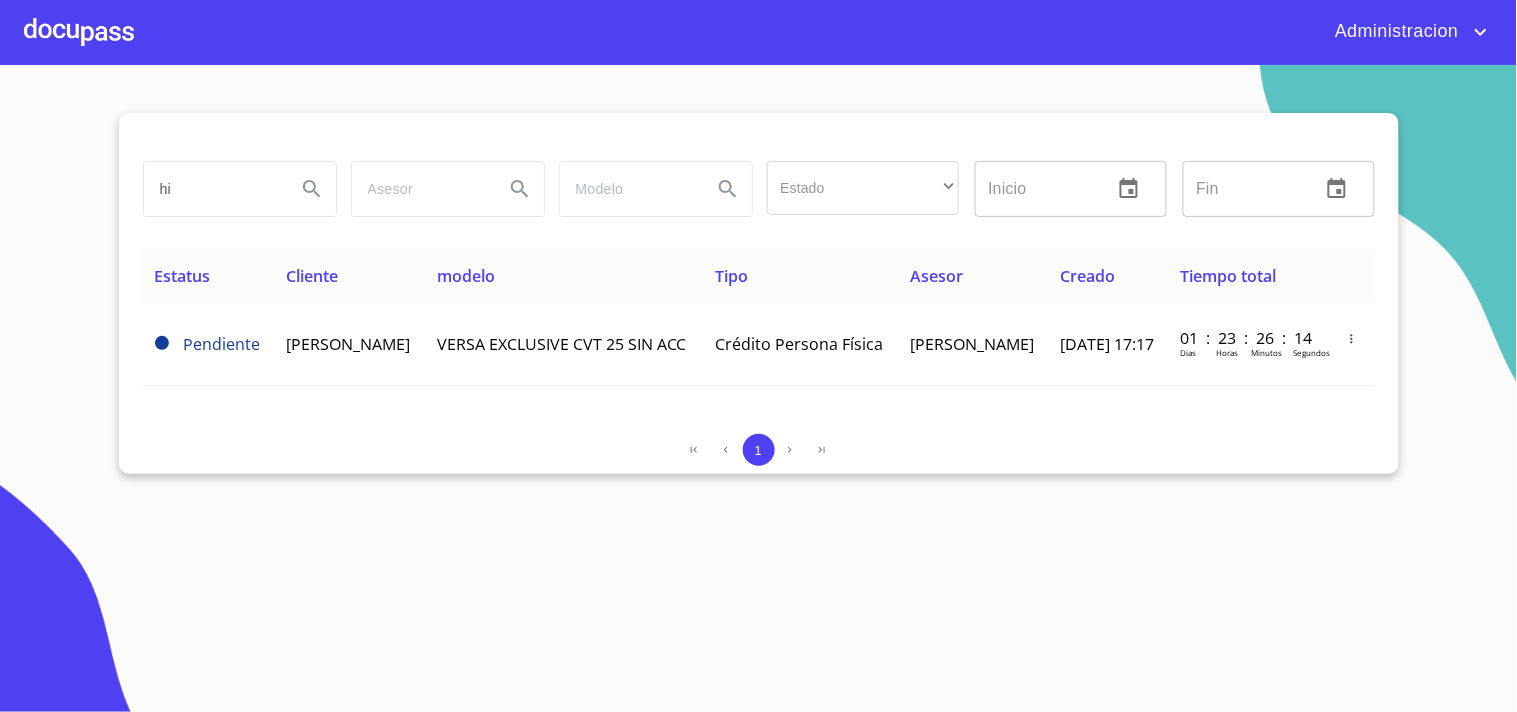 type on "h" 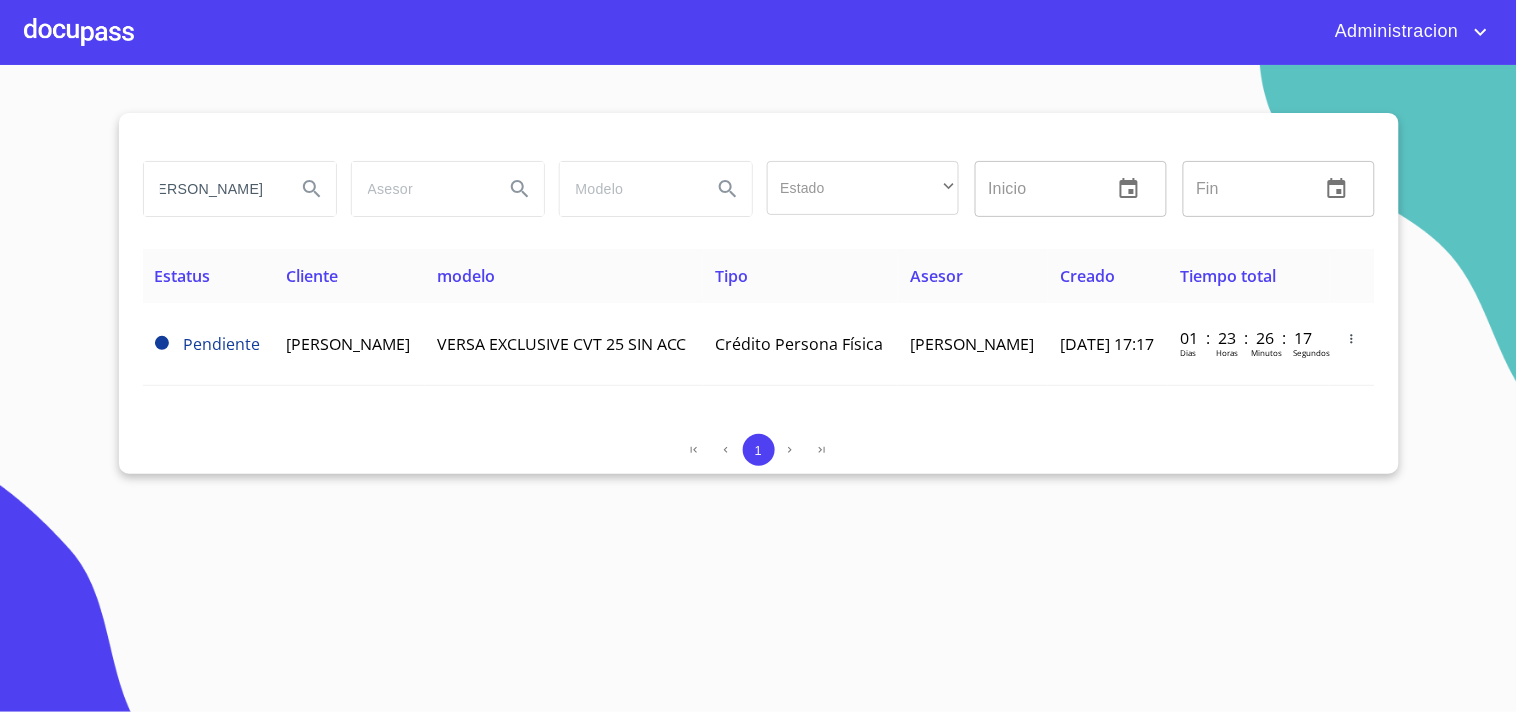 scroll, scrollTop: 0, scrollLeft: 34, axis: horizontal 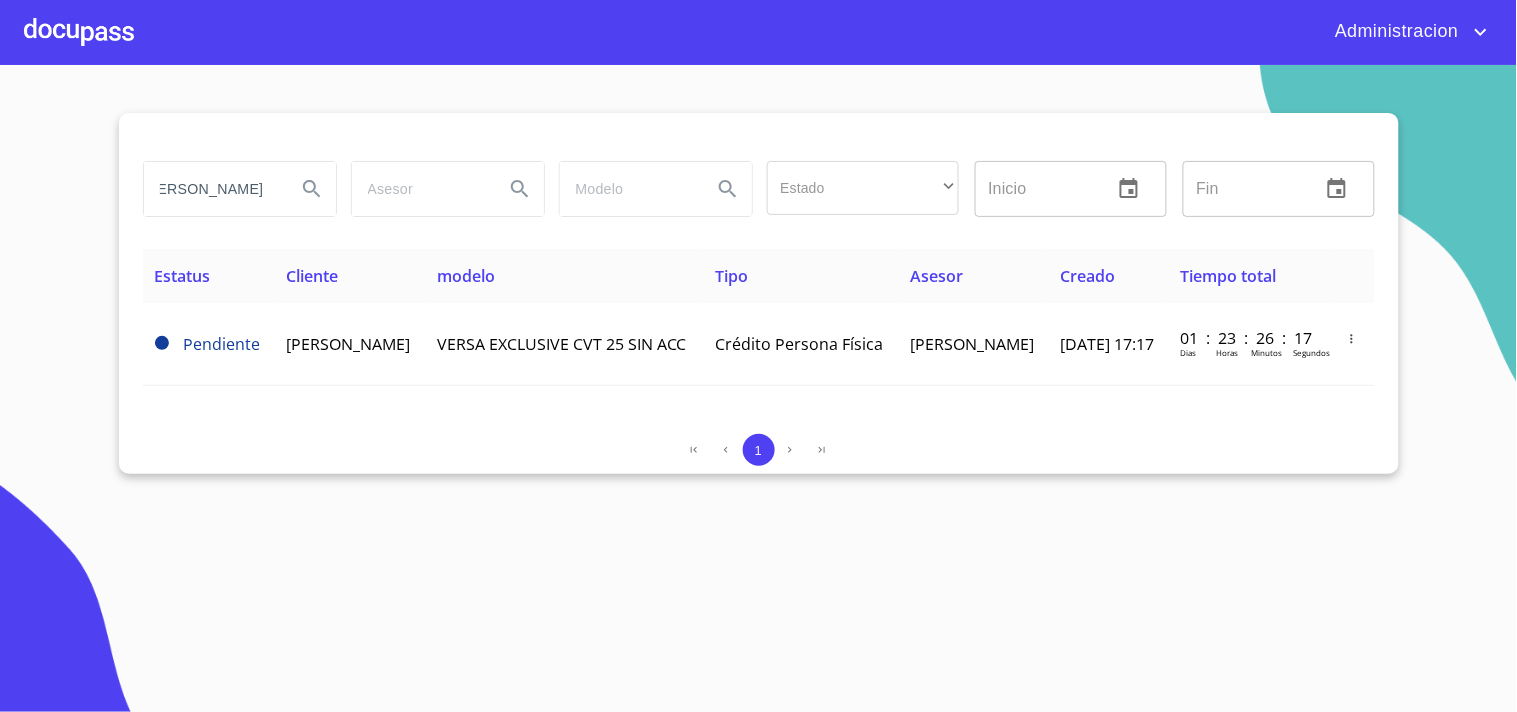 type on "[PERSON_NAME]" 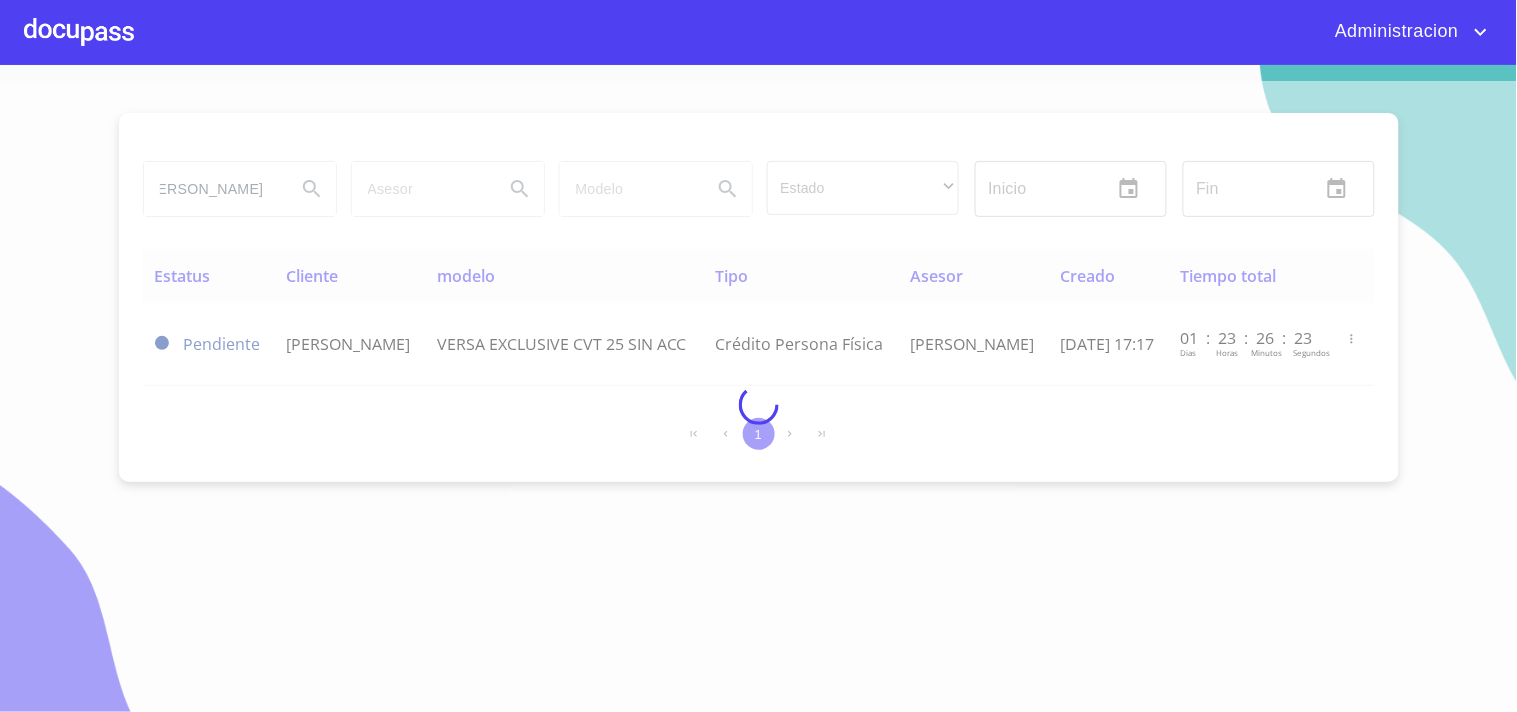 scroll, scrollTop: 0, scrollLeft: 0, axis: both 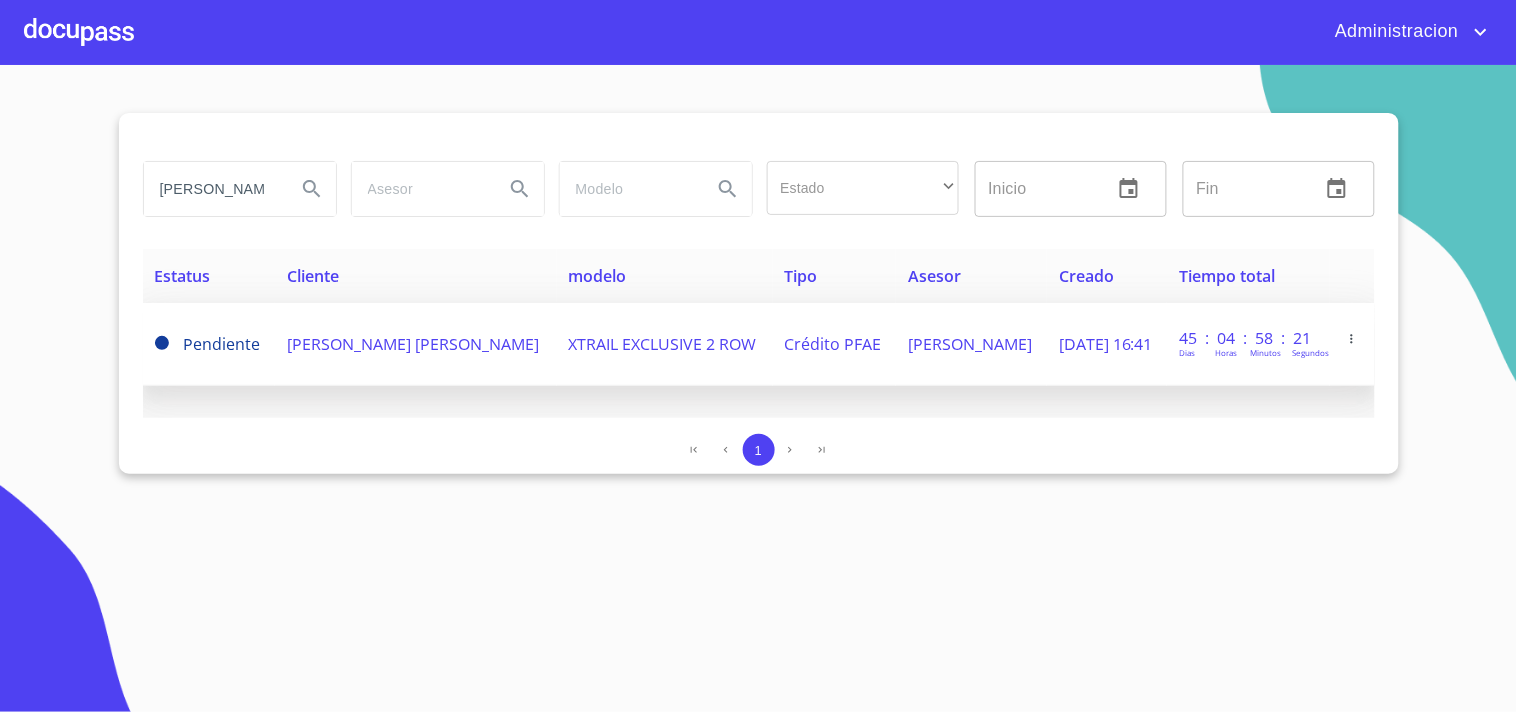 click on "[PERSON_NAME]" at bounding box center (971, 344) 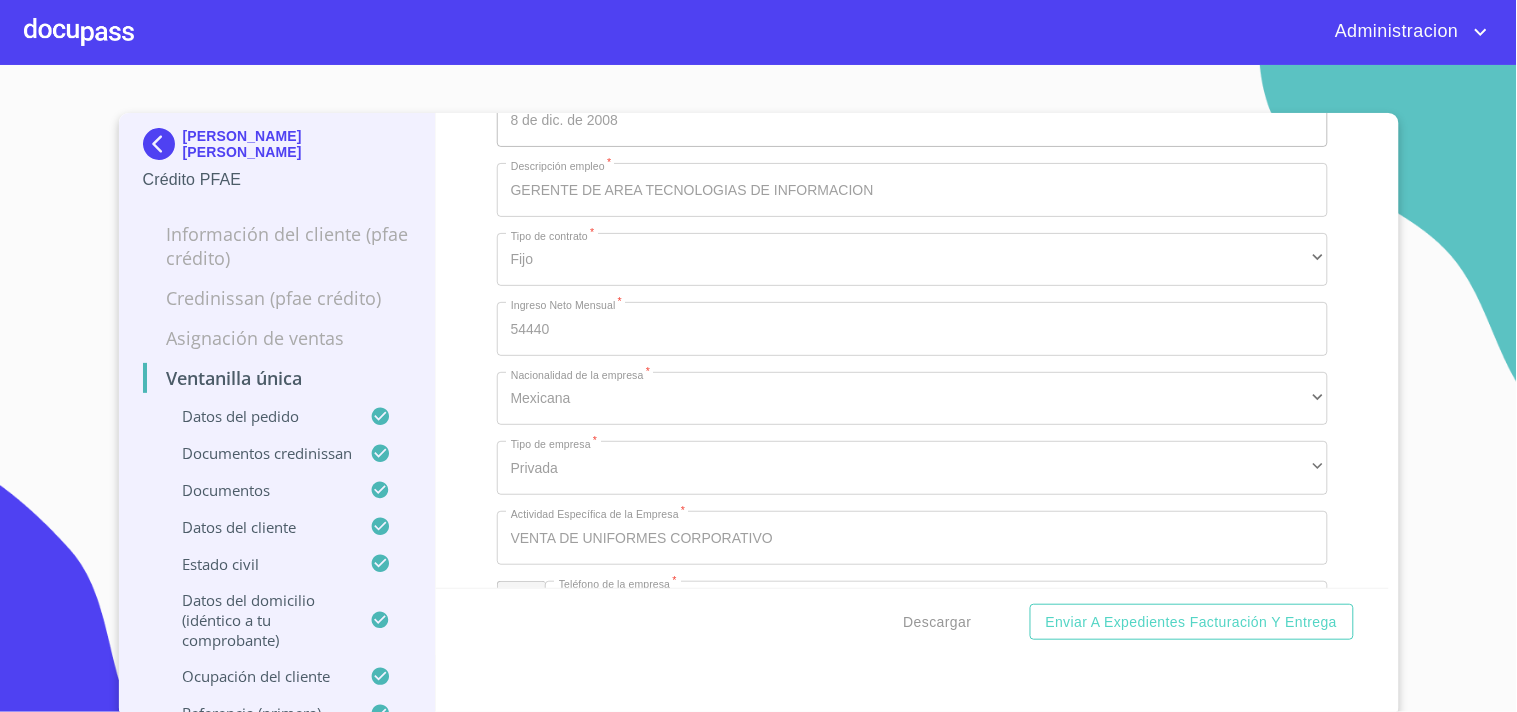 scroll, scrollTop: 11276, scrollLeft: 0, axis: vertical 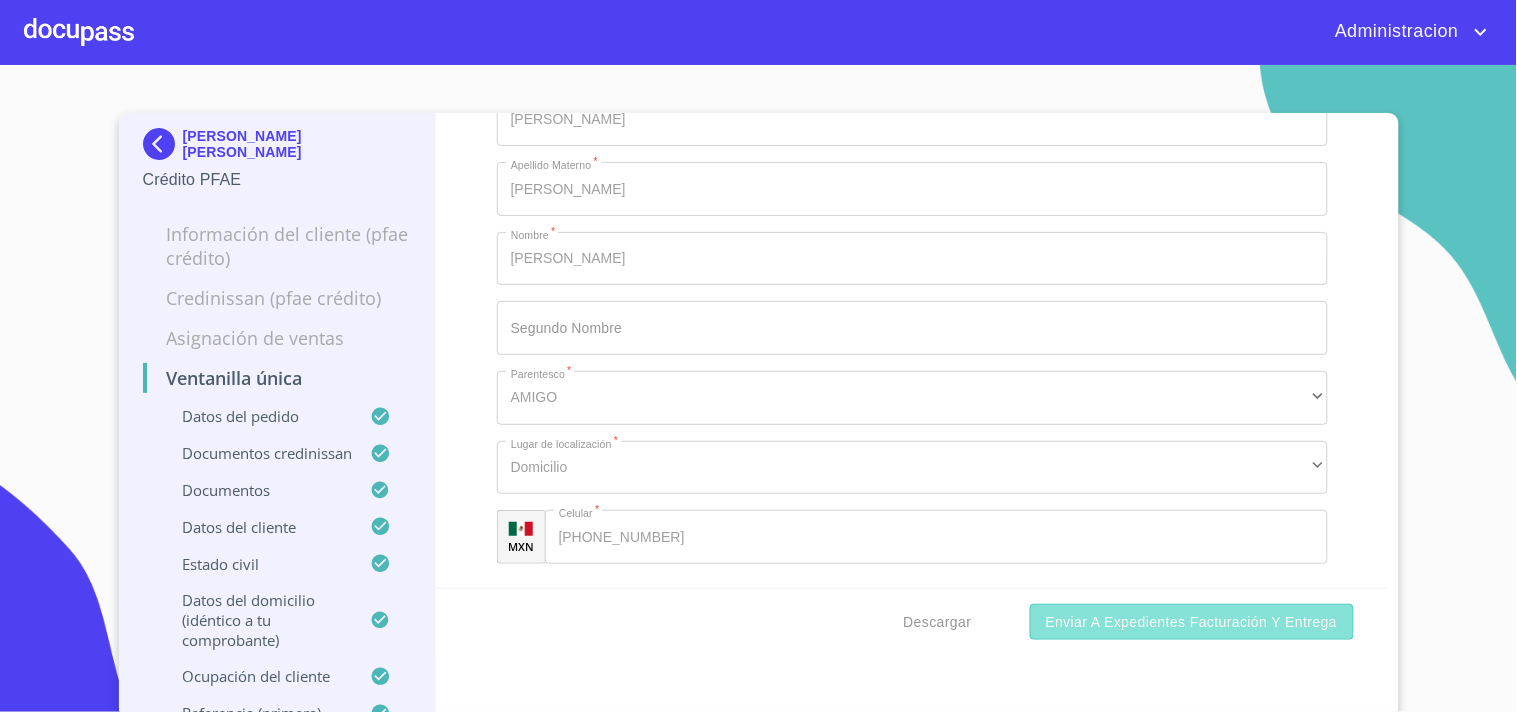 click on "Enviar a Expedientes Facturación y Entrega" at bounding box center [1192, 622] 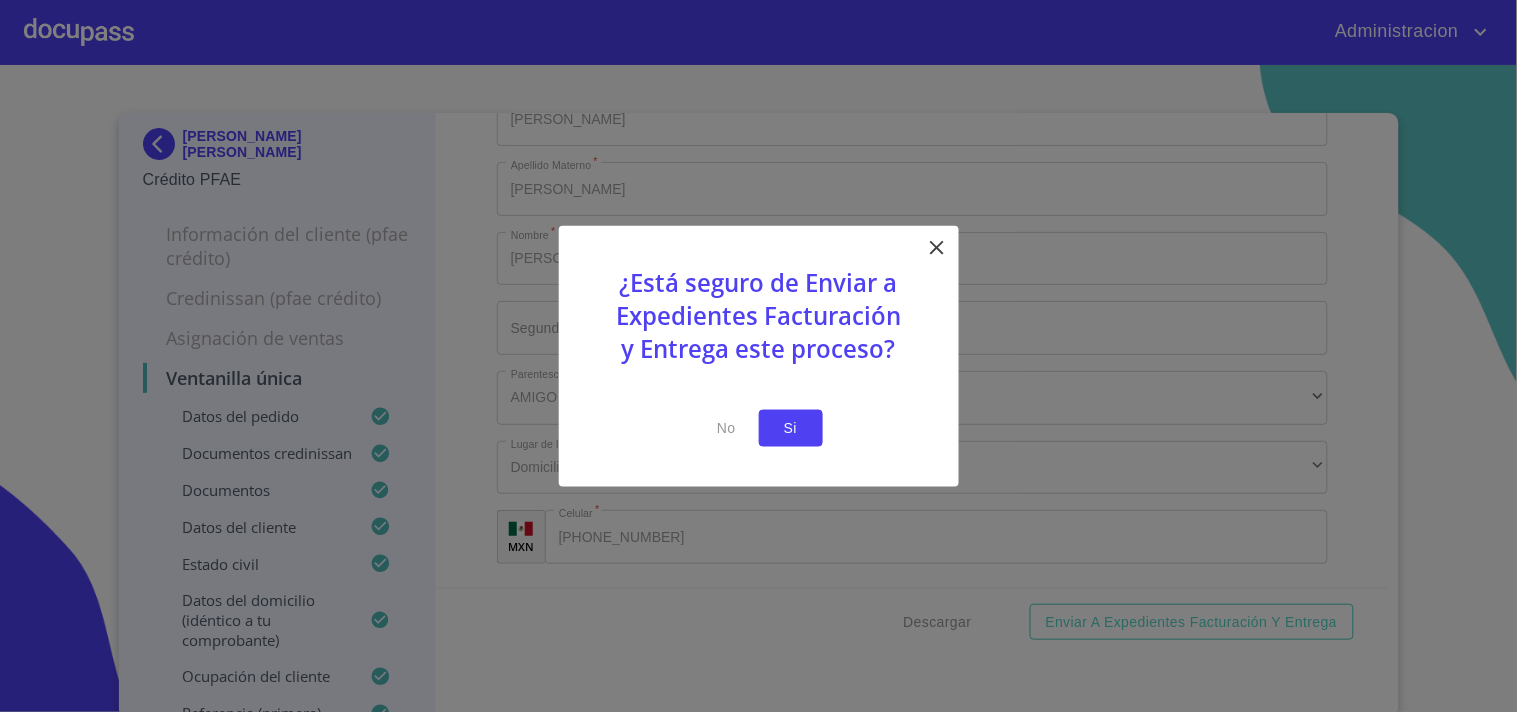 click on "Si" at bounding box center (791, 428) 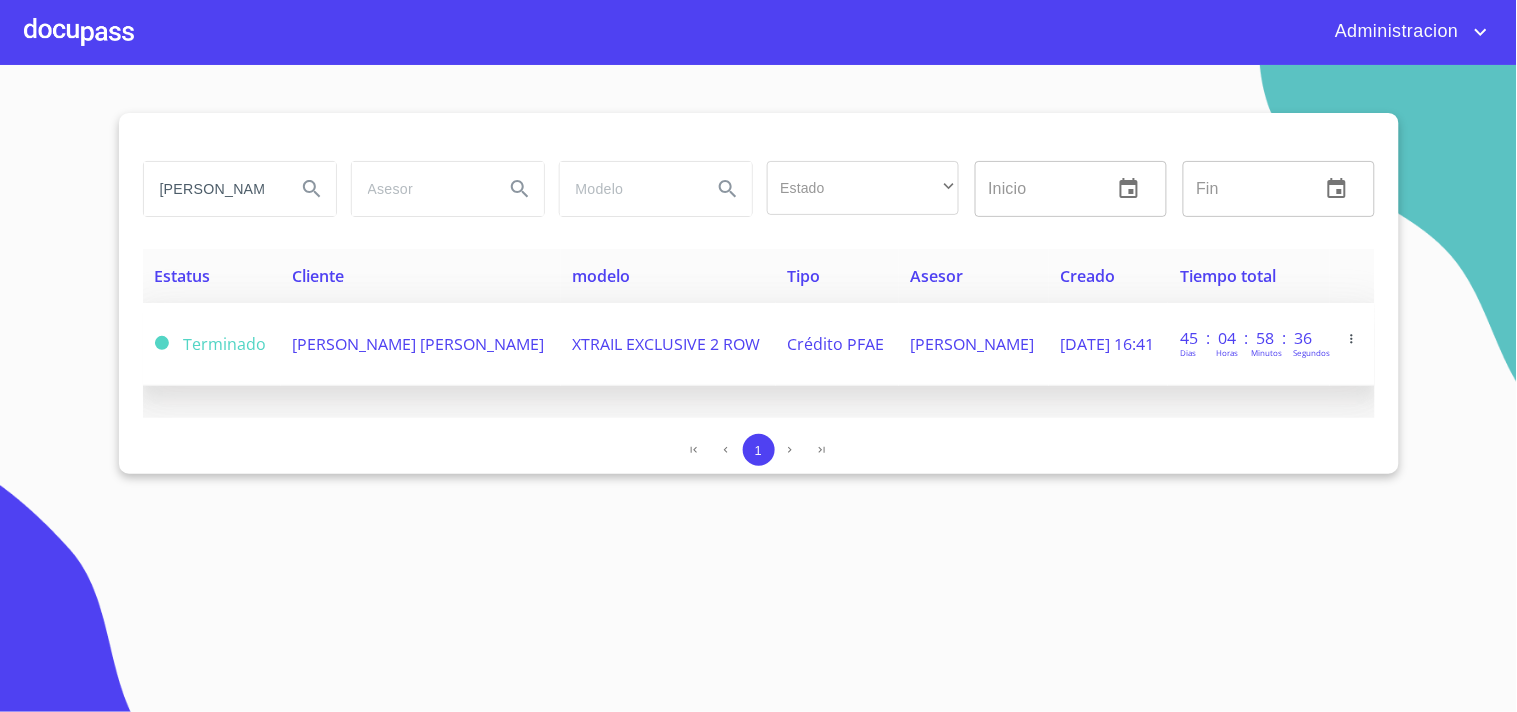 click on "[PERSON_NAME]  [PERSON_NAME]" at bounding box center (421, 344) 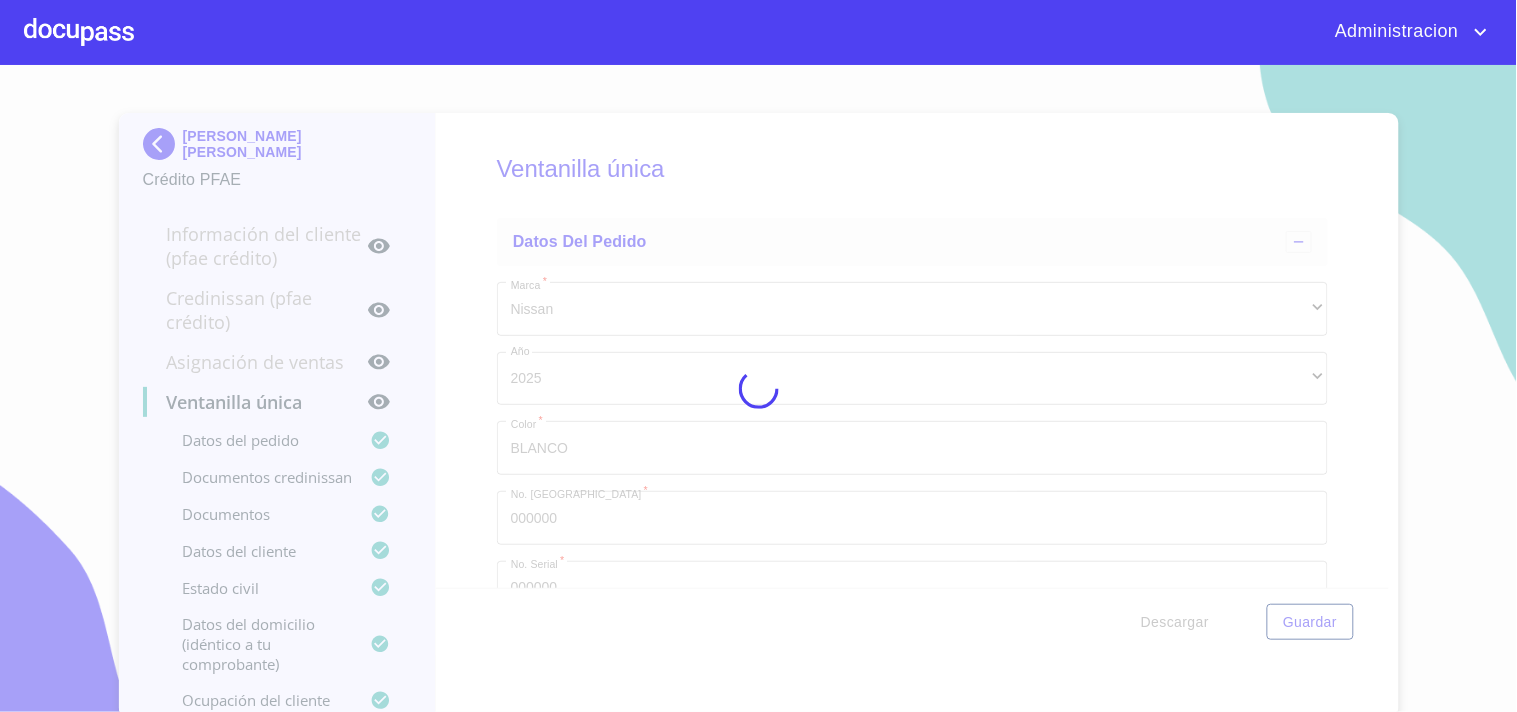 type on "7 de feb. de 1971" 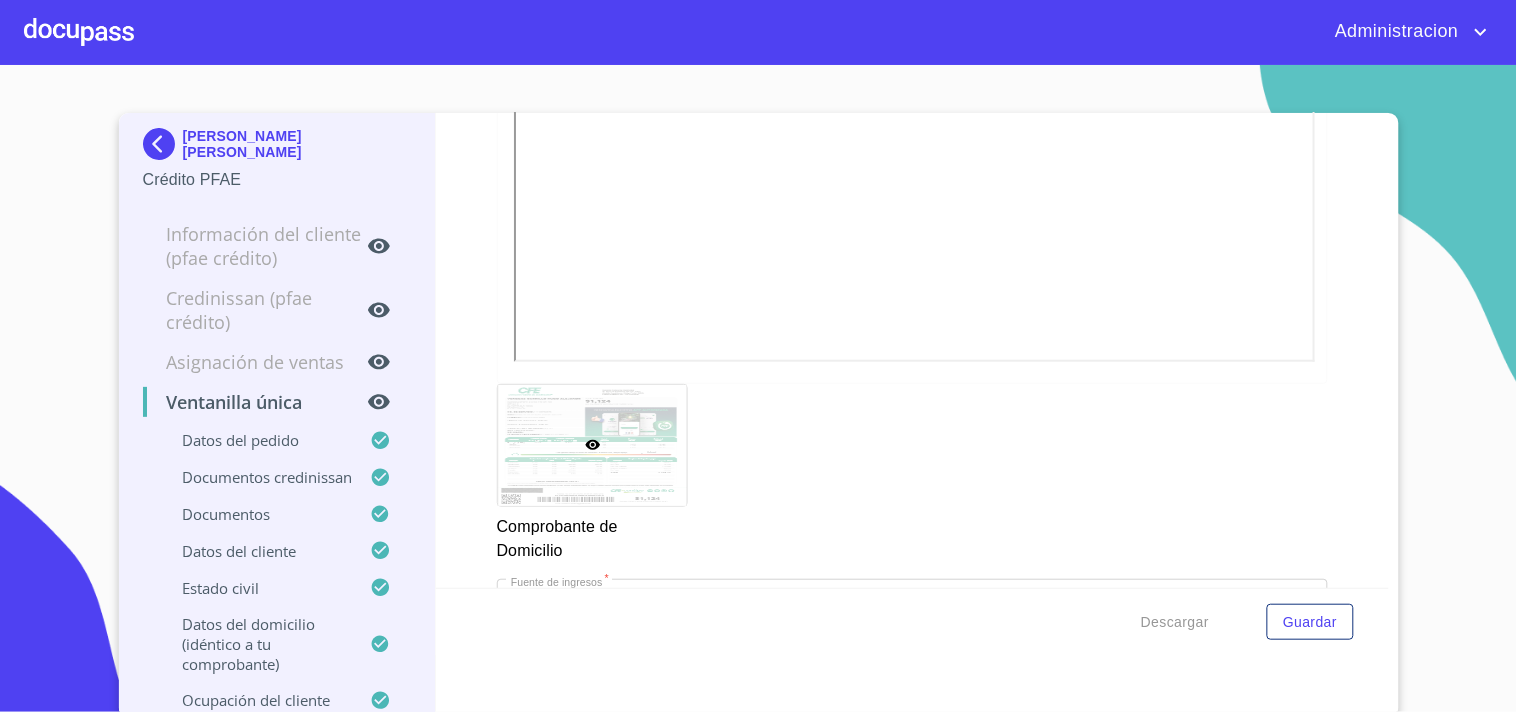 scroll, scrollTop: 2777, scrollLeft: 0, axis: vertical 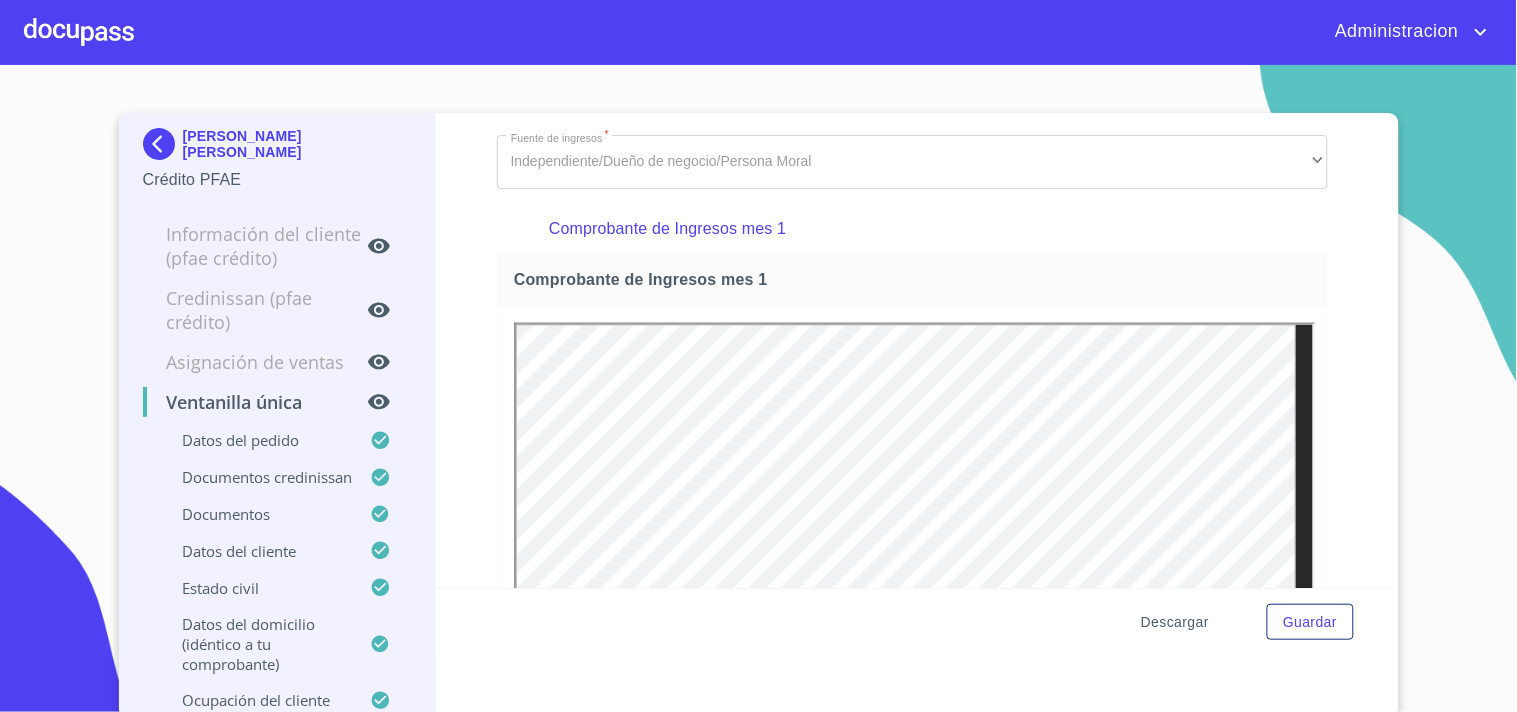 click on "Descargar" at bounding box center (1175, 622) 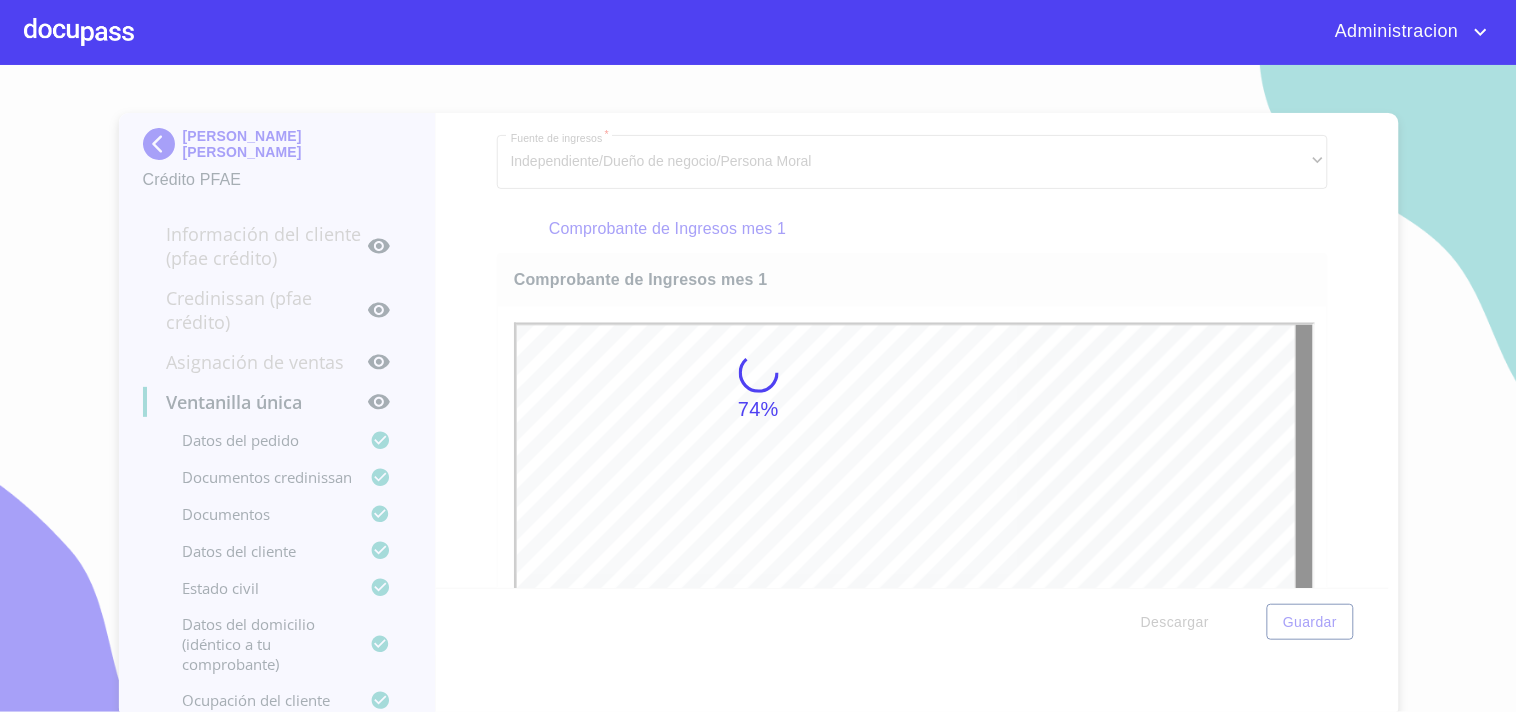 scroll, scrollTop: 5, scrollLeft: 0, axis: vertical 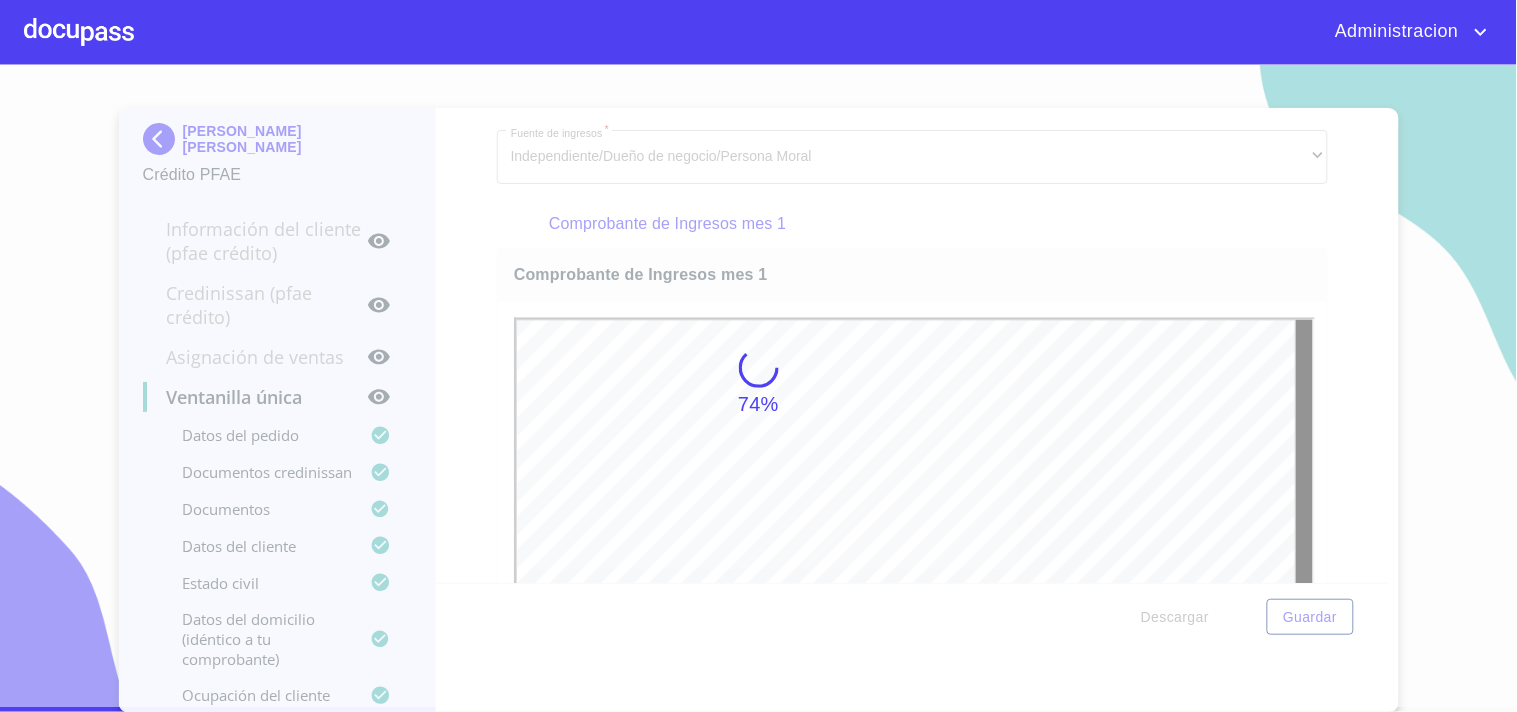 click on "74%" at bounding box center [758, 383] 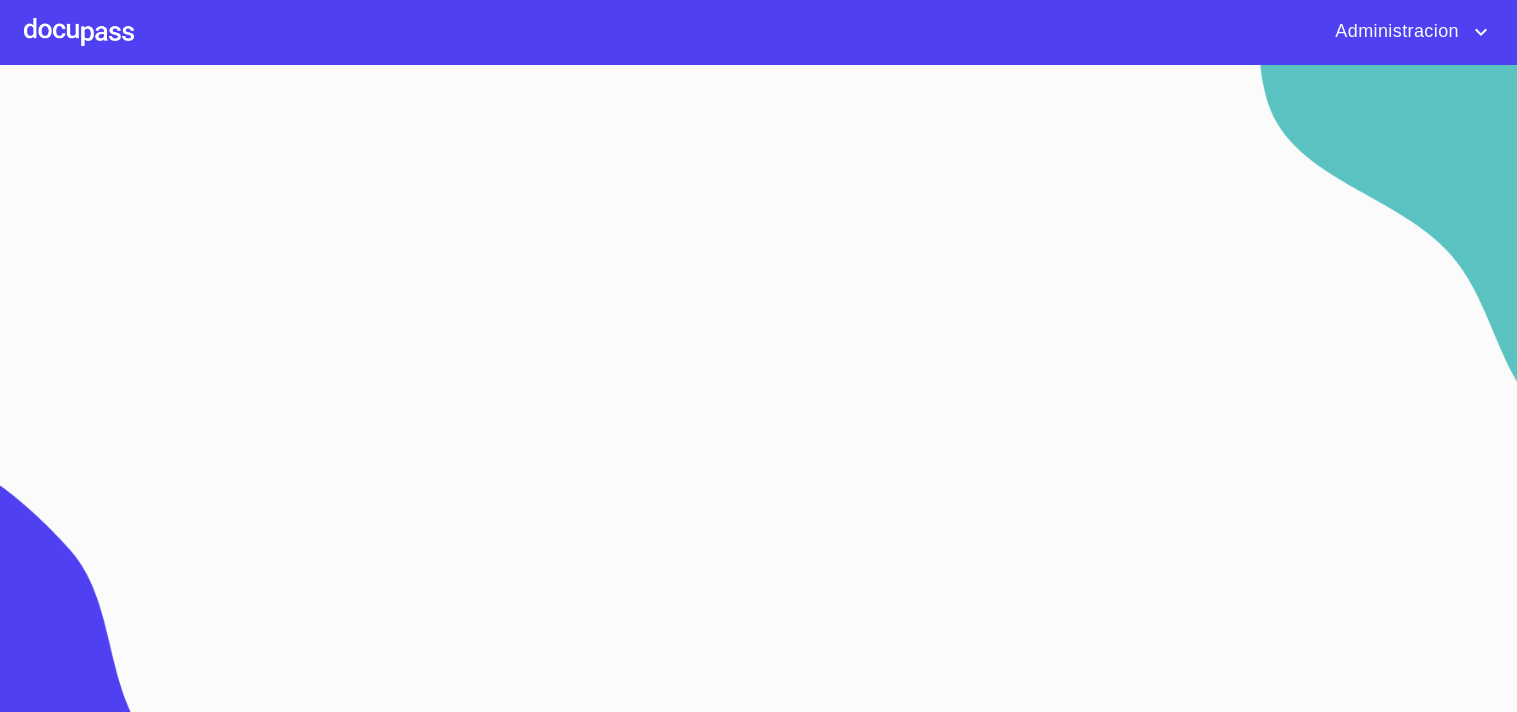 scroll, scrollTop: 0, scrollLeft: 0, axis: both 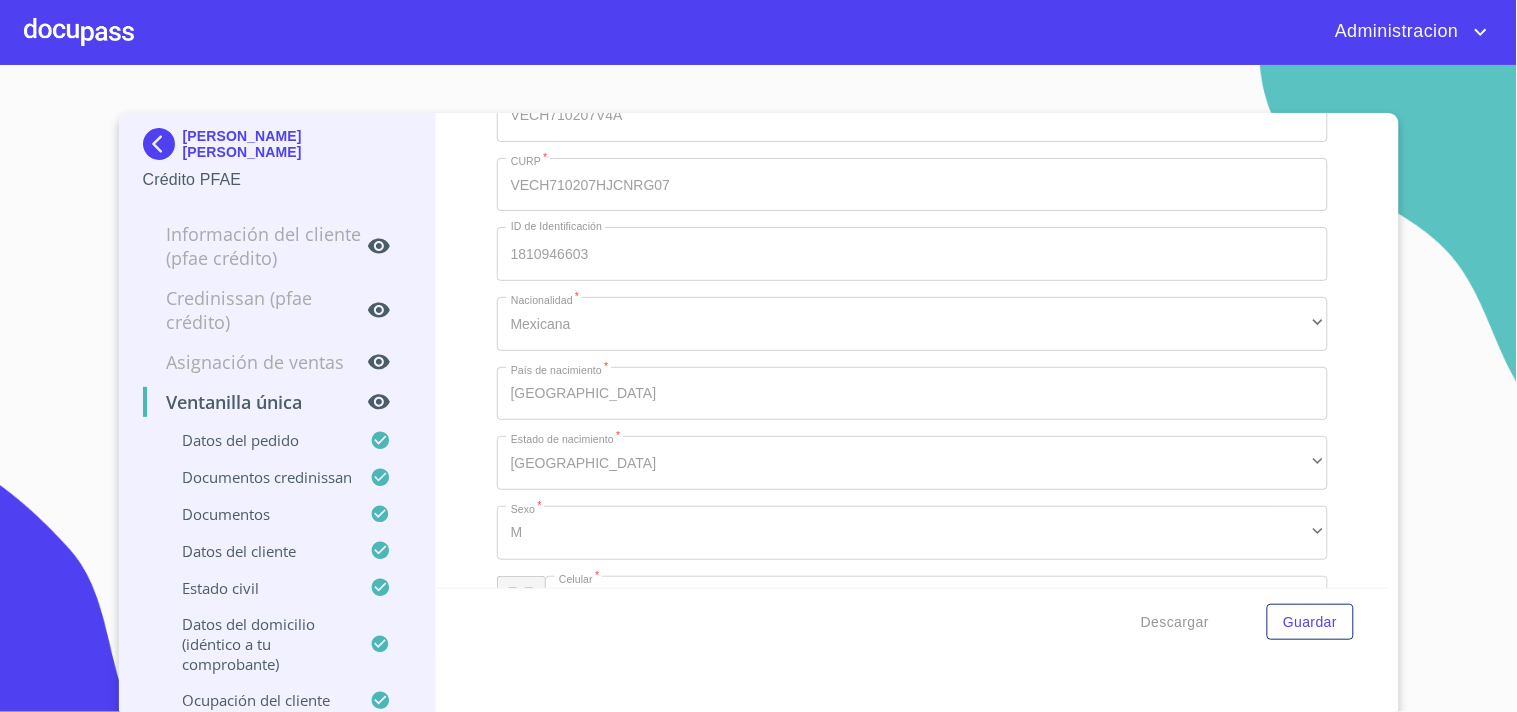 click at bounding box center (593, -474) 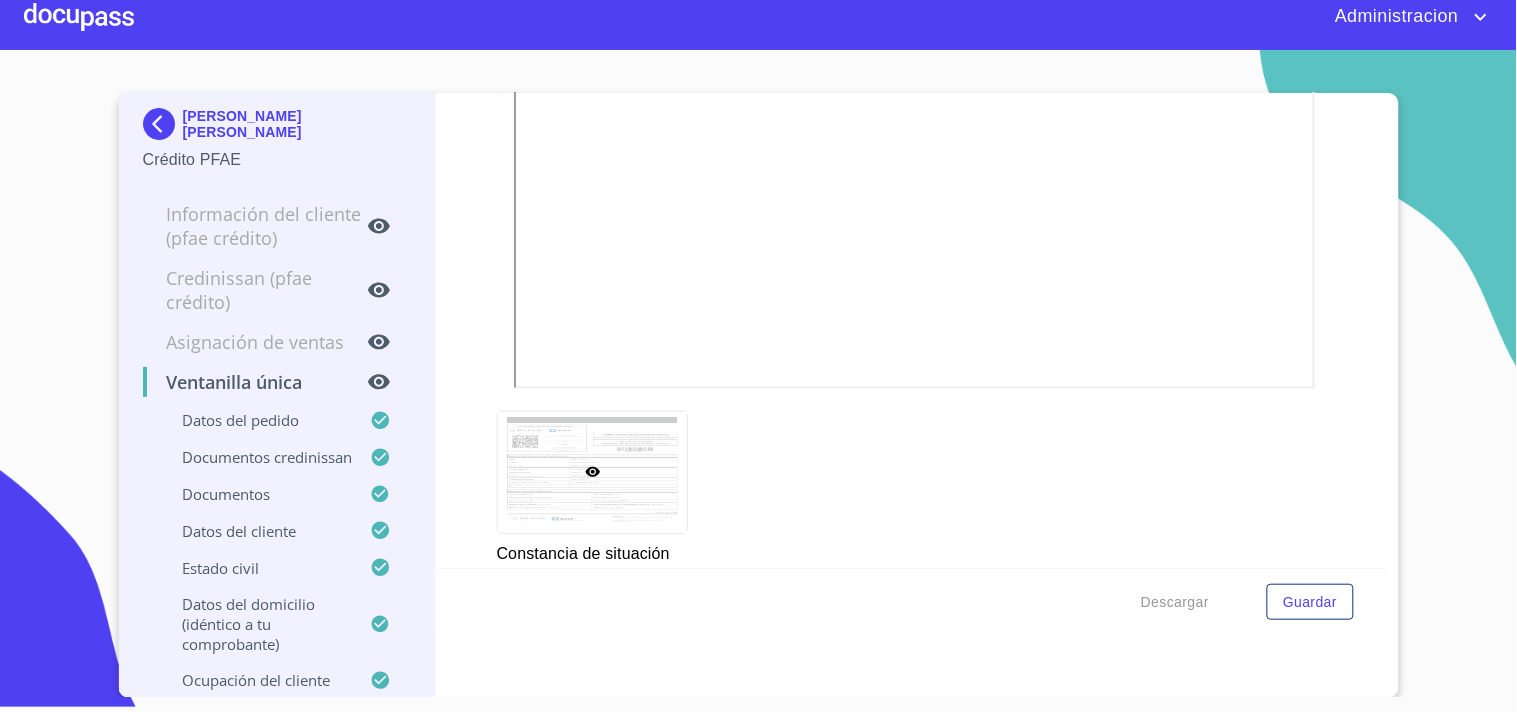 scroll, scrollTop: 6525, scrollLeft: 0, axis: vertical 